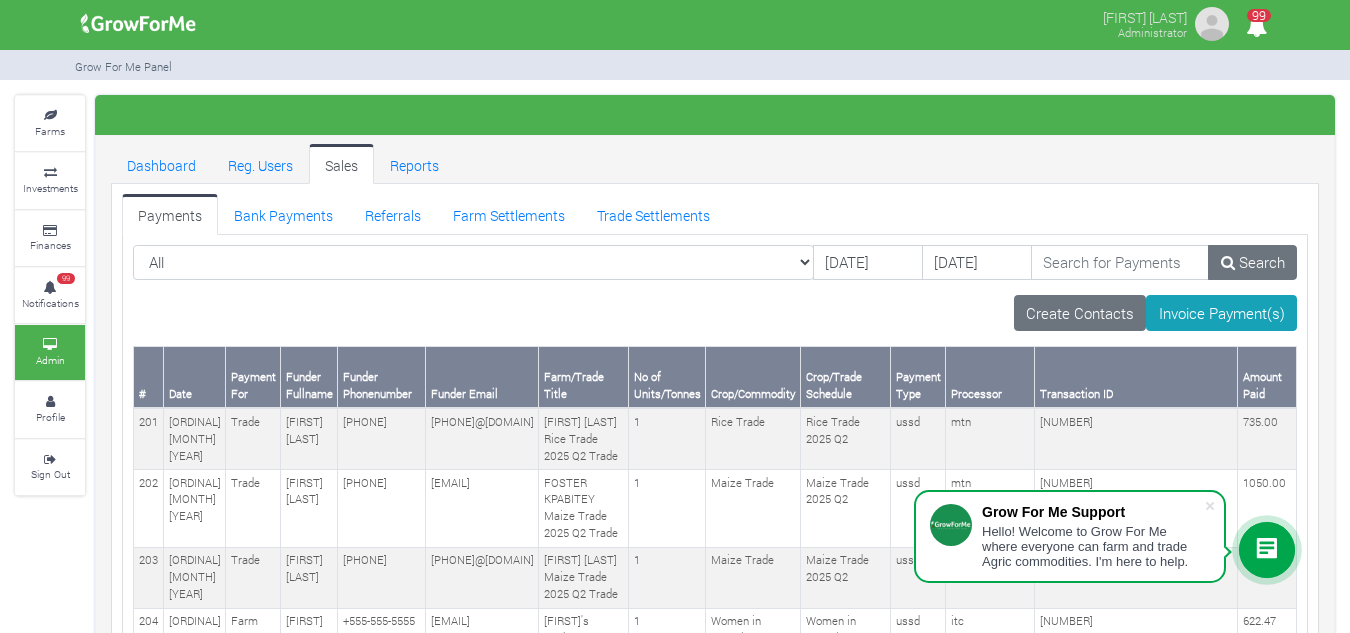 scroll, scrollTop: 0, scrollLeft: 0, axis: both 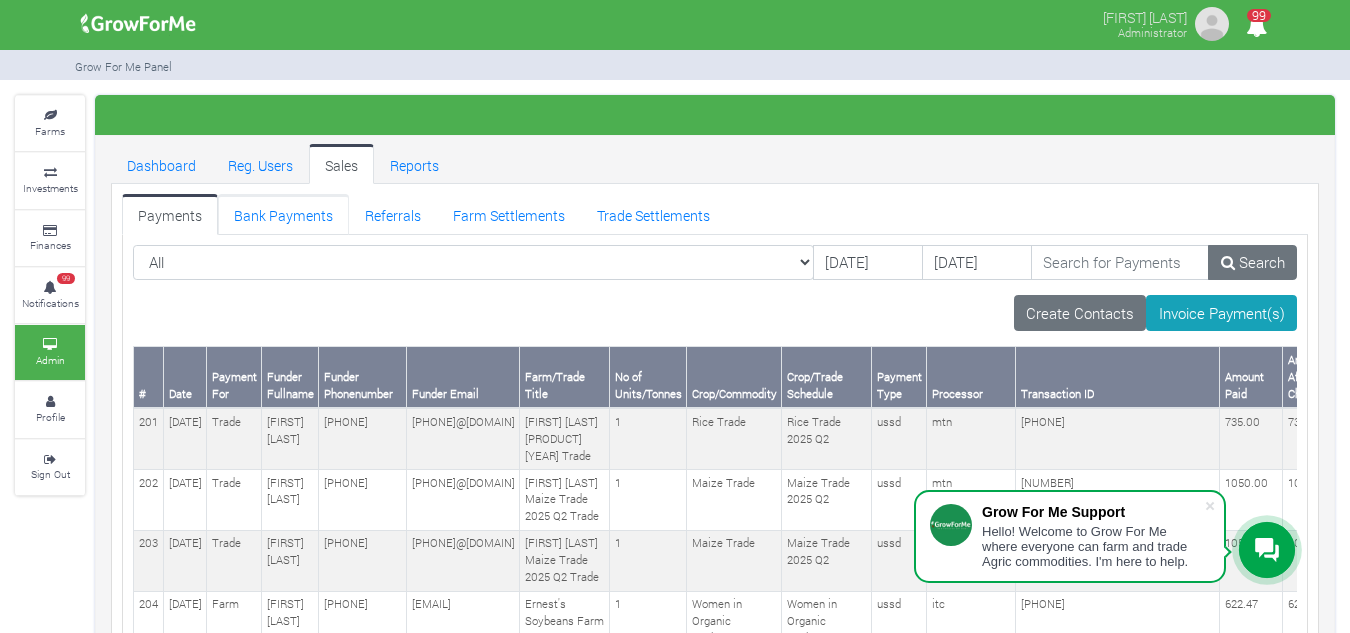 click on "Bank Payments" at bounding box center (283, 214) 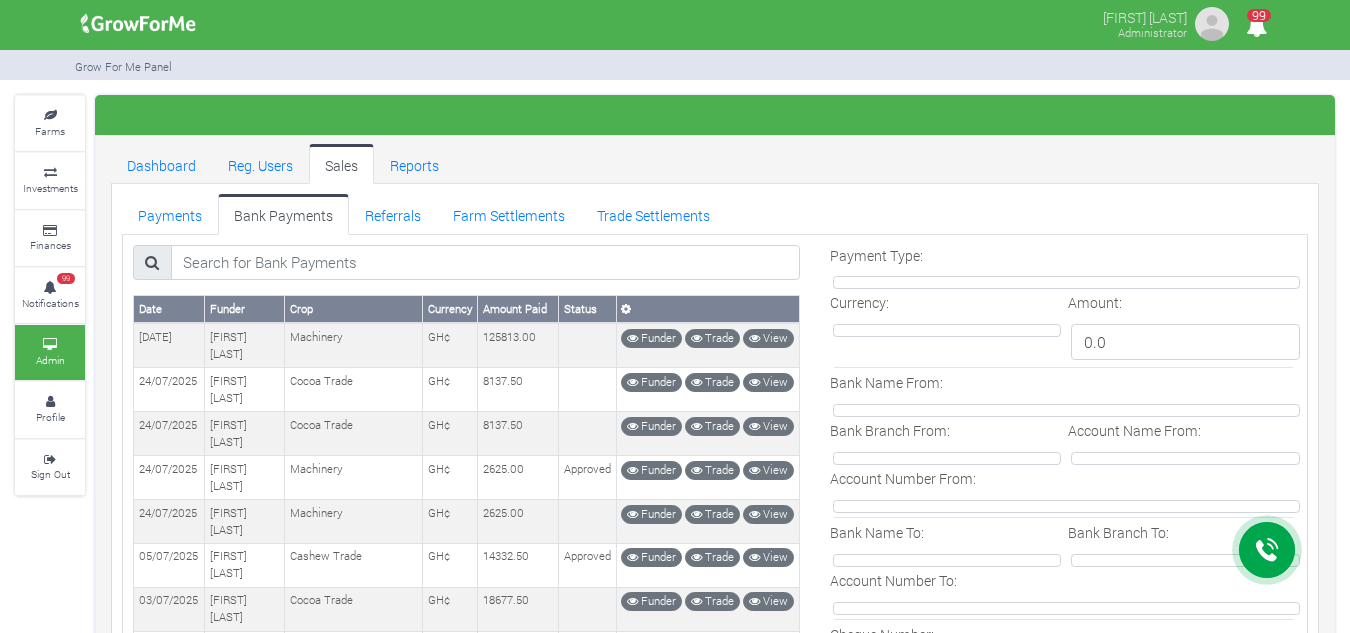 scroll, scrollTop: 0, scrollLeft: 0, axis: both 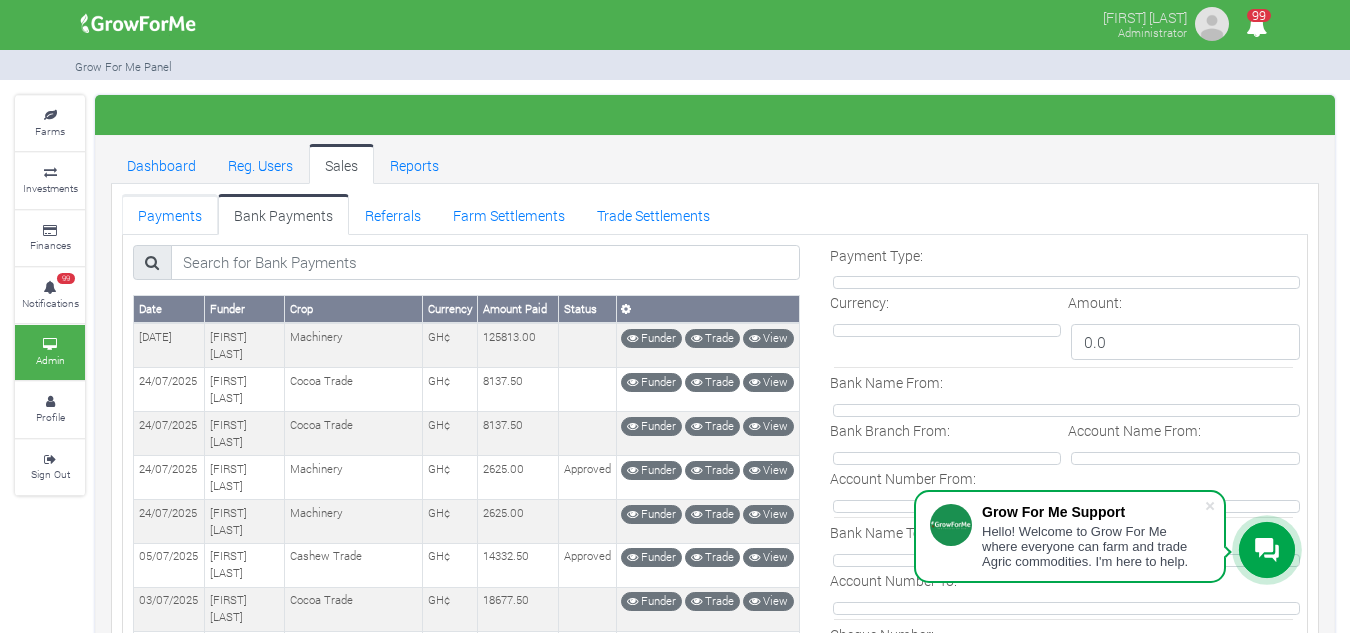 click on "Payments" at bounding box center [170, 214] 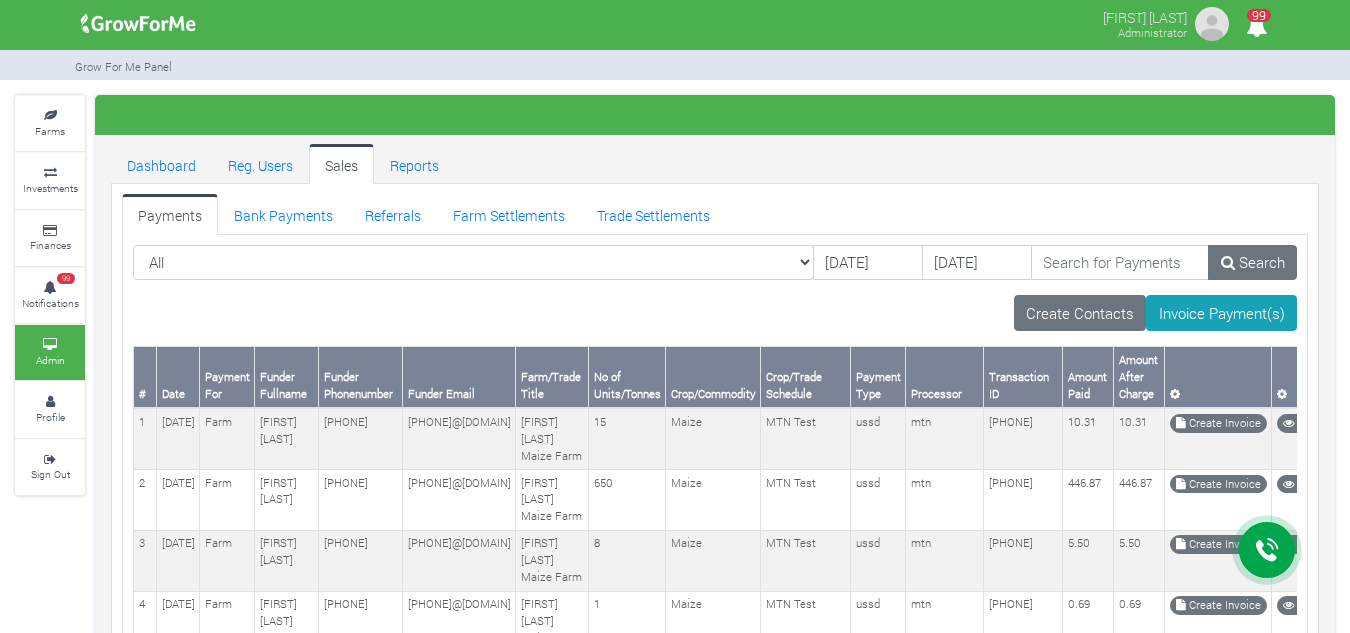 scroll, scrollTop: 0, scrollLeft: 0, axis: both 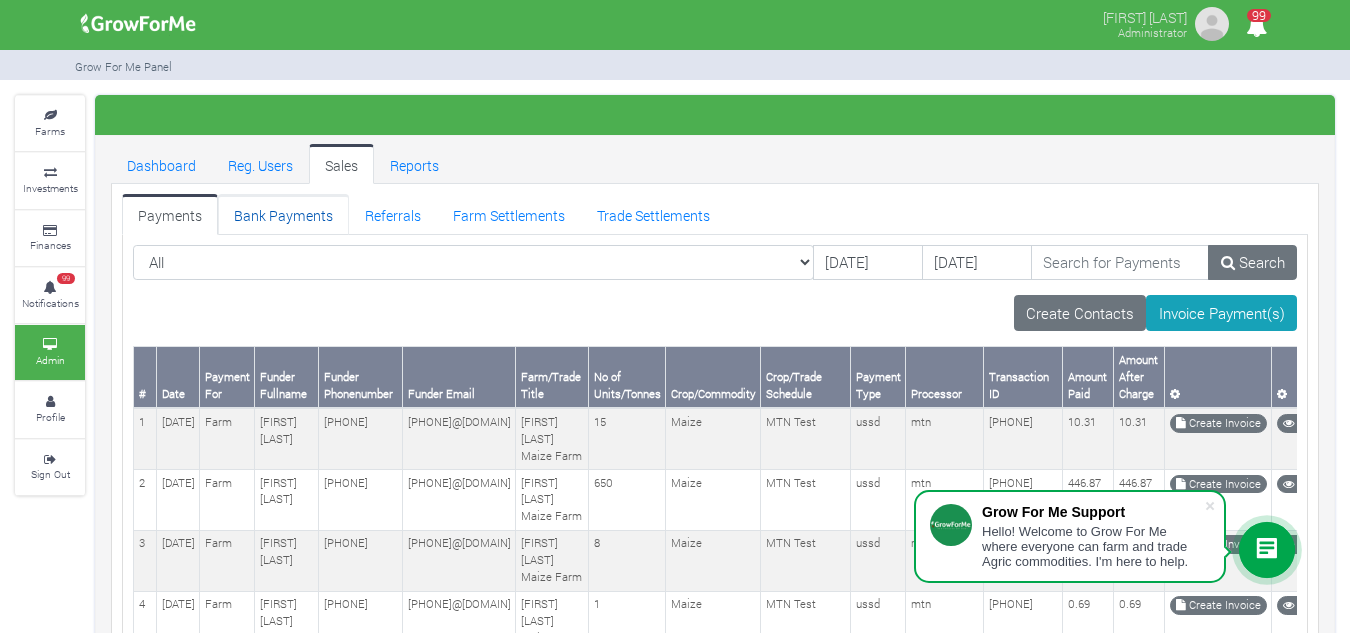 click on "Bank Payments" at bounding box center [283, 214] 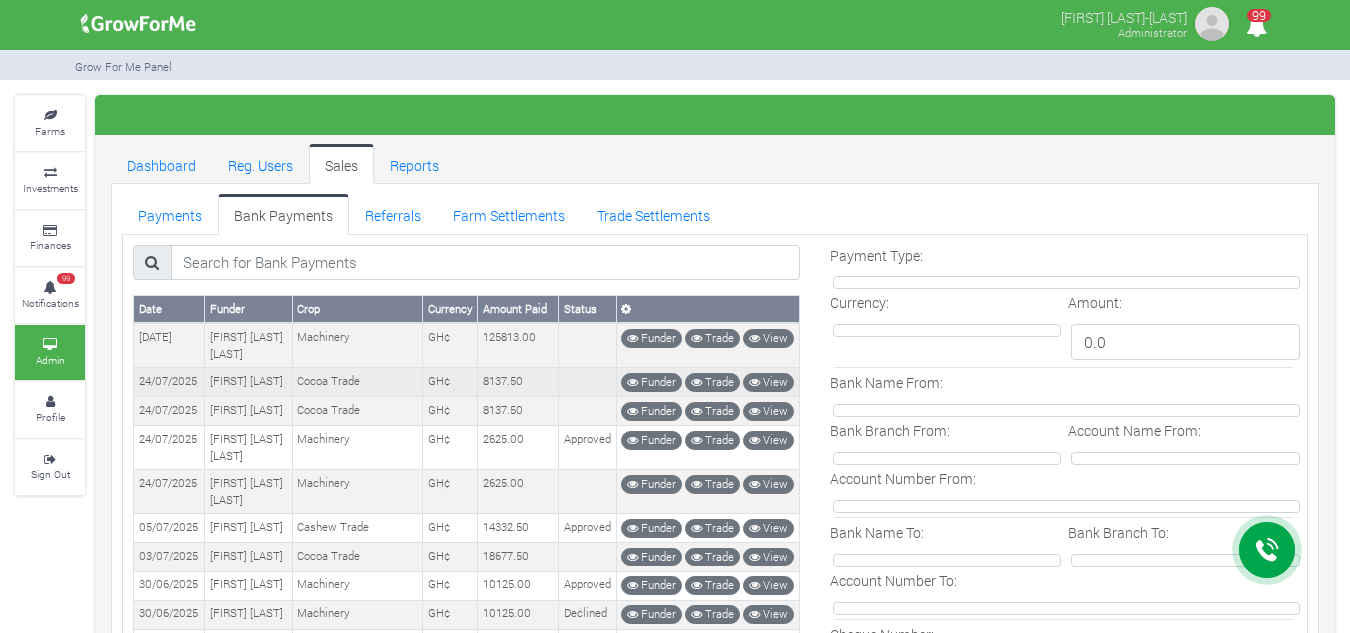 scroll, scrollTop: 0, scrollLeft: 0, axis: both 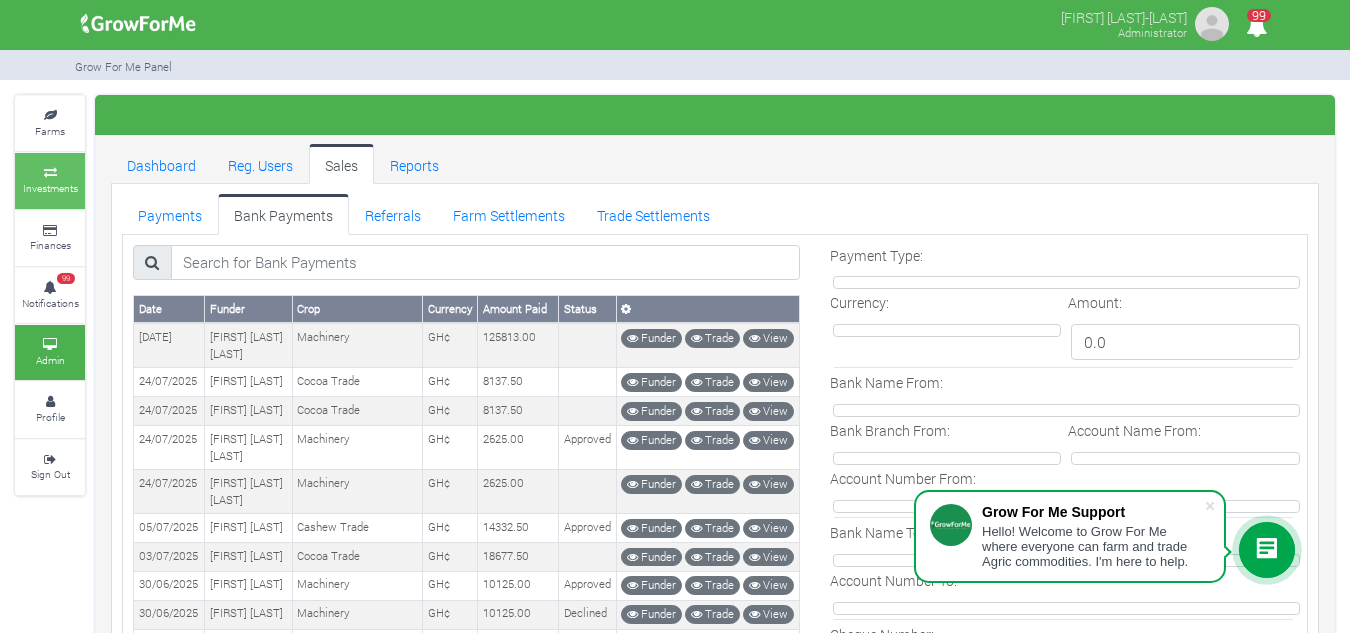 click on "Investments" at bounding box center [50, 188] 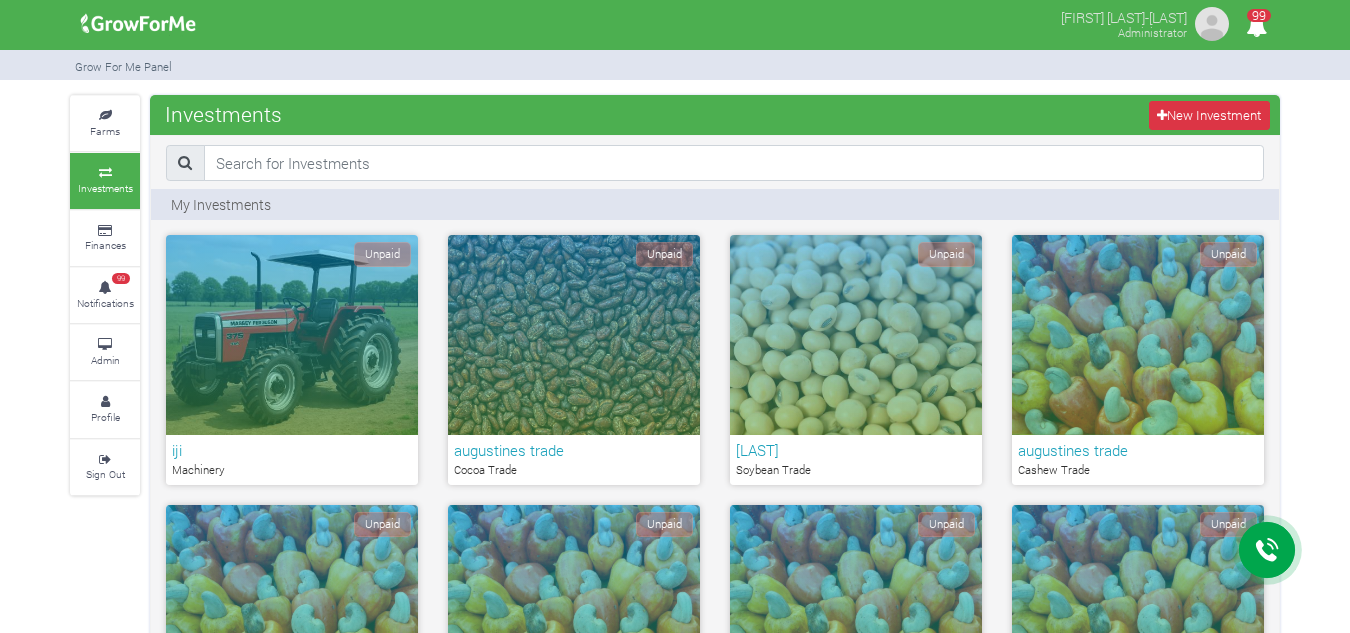 scroll, scrollTop: 0, scrollLeft: 0, axis: both 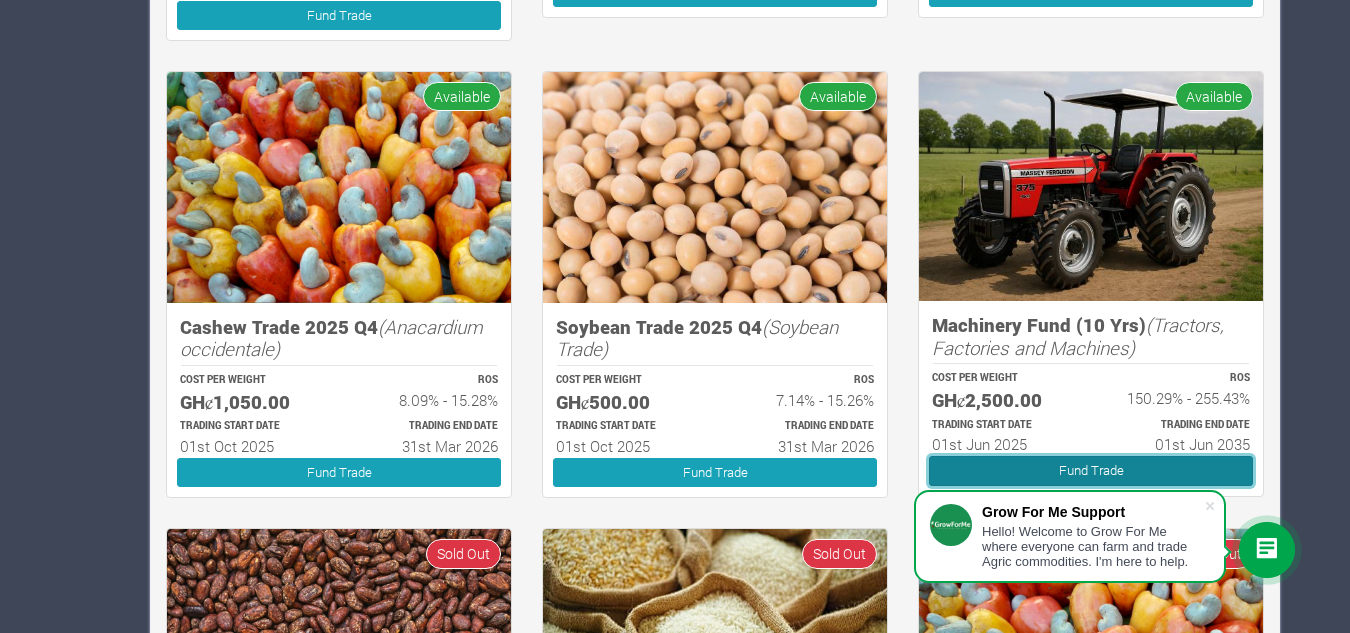 click on "Fund Trade" at bounding box center [1091, 470] 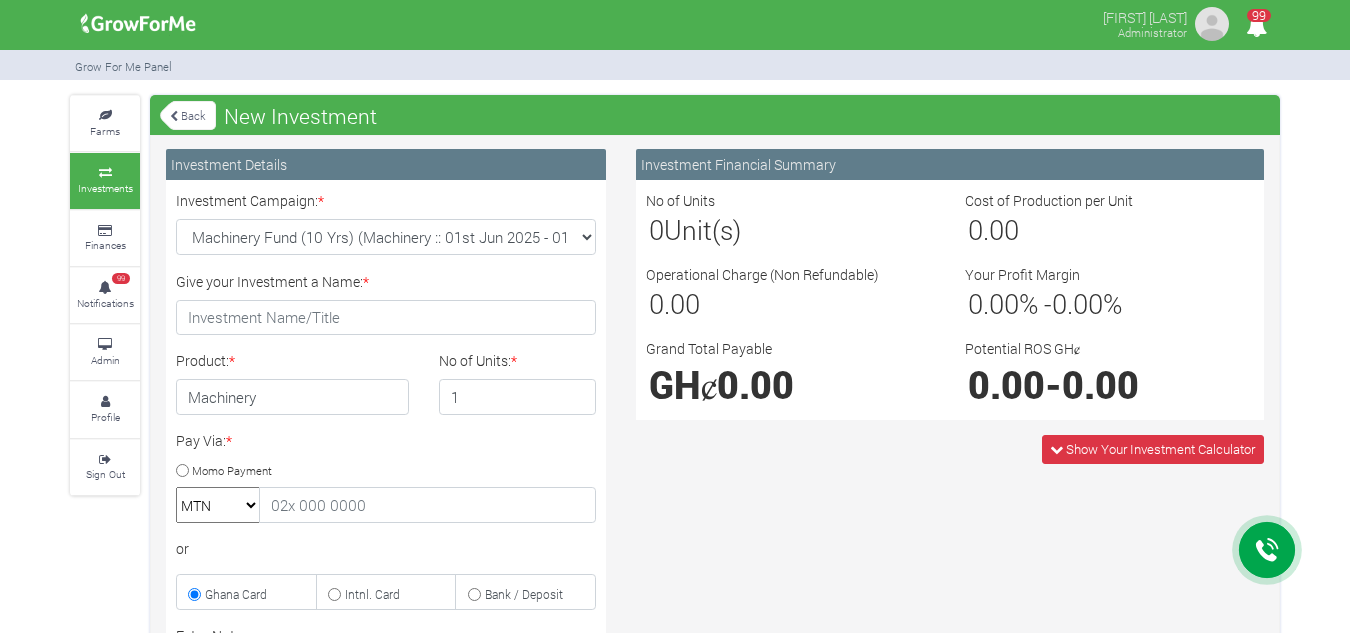 scroll, scrollTop: 0, scrollLeft: 0, axis: both 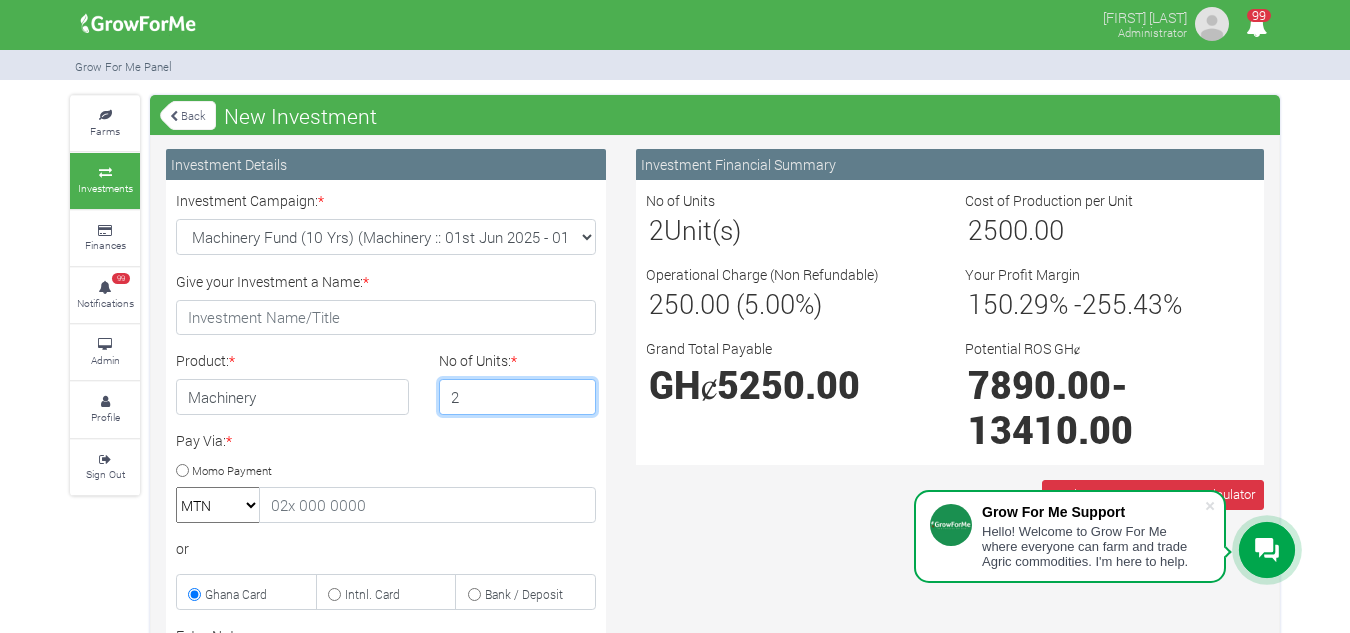 click on "2" at bounding box center [518, 397] 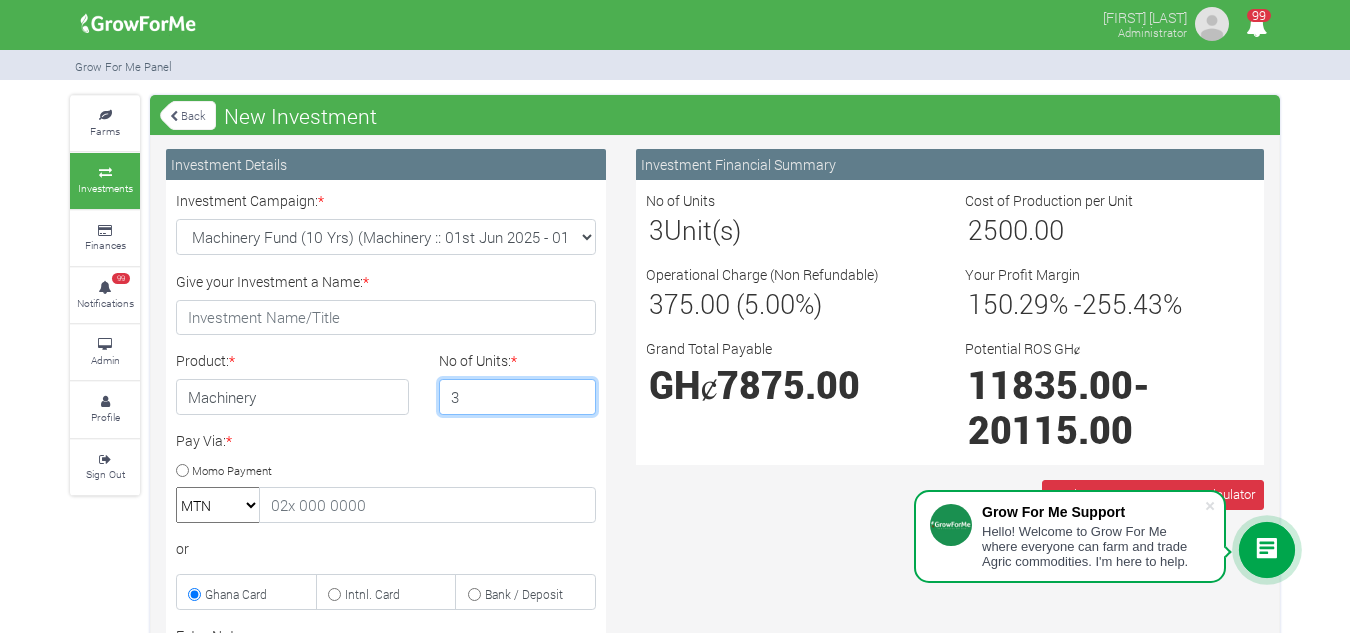 click on "3" at bounding box center [518, 397] 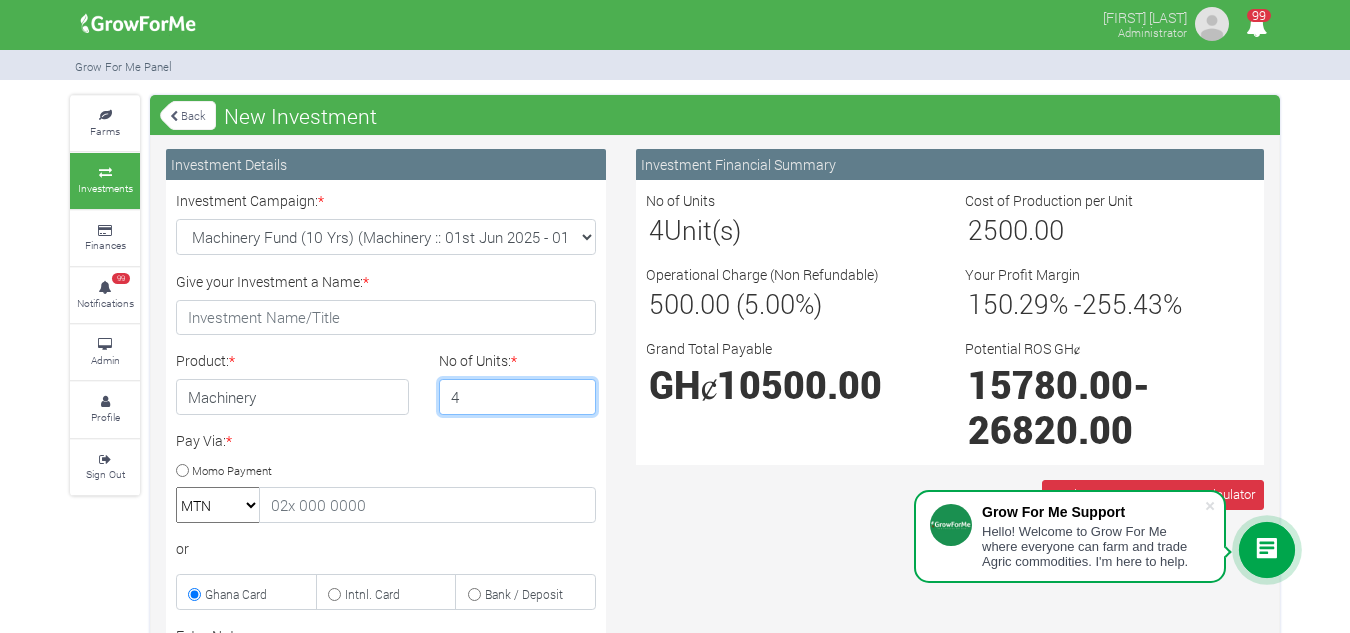 click on "4" at bounding box center (518, 397) 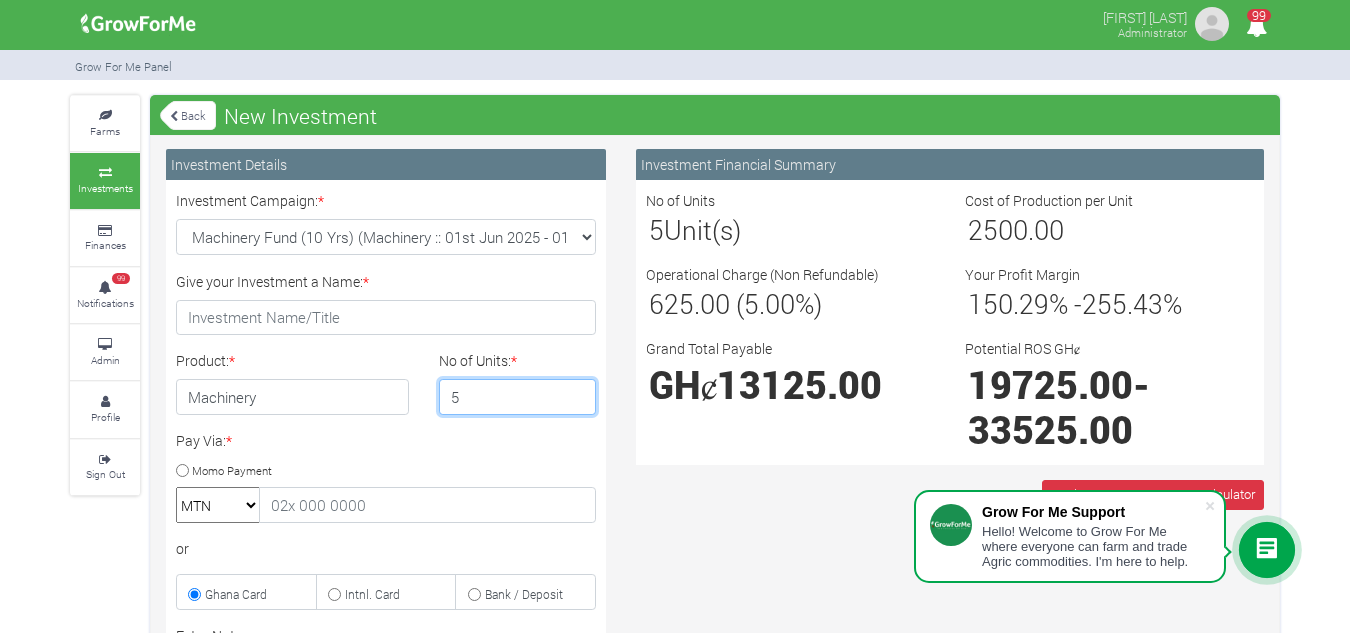 click on "5" at bounding box center (518, 397) 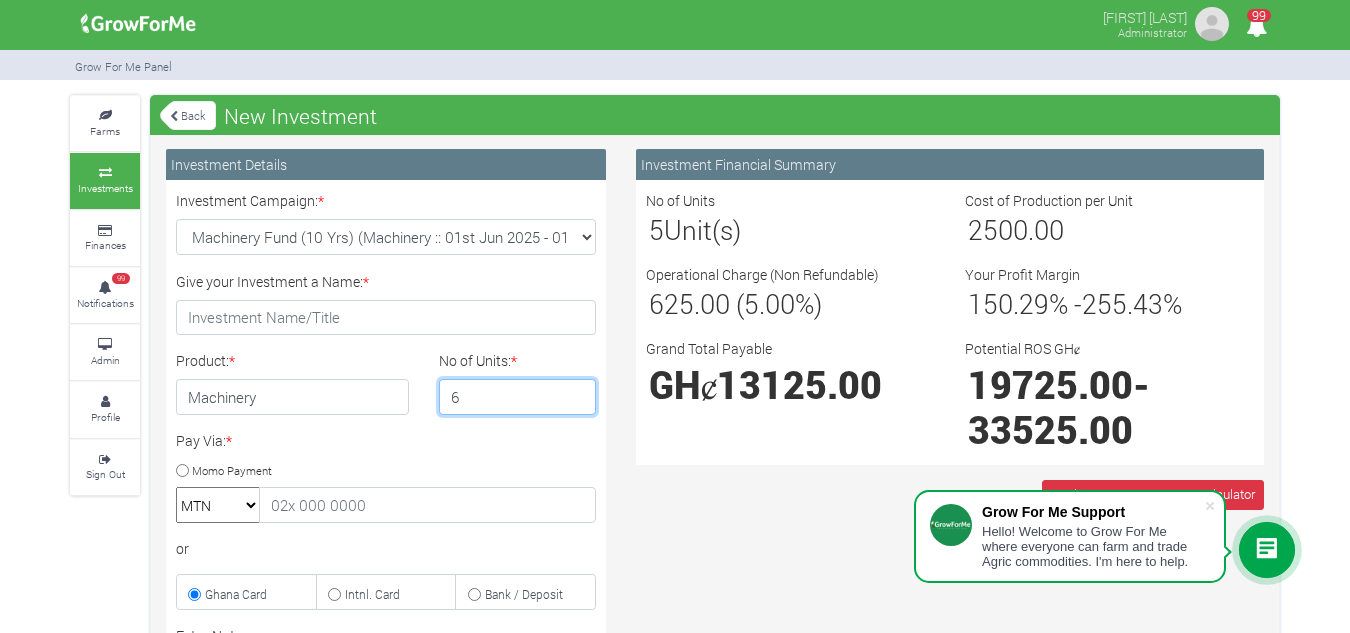 click on "6" at bounding box center (518, 397) 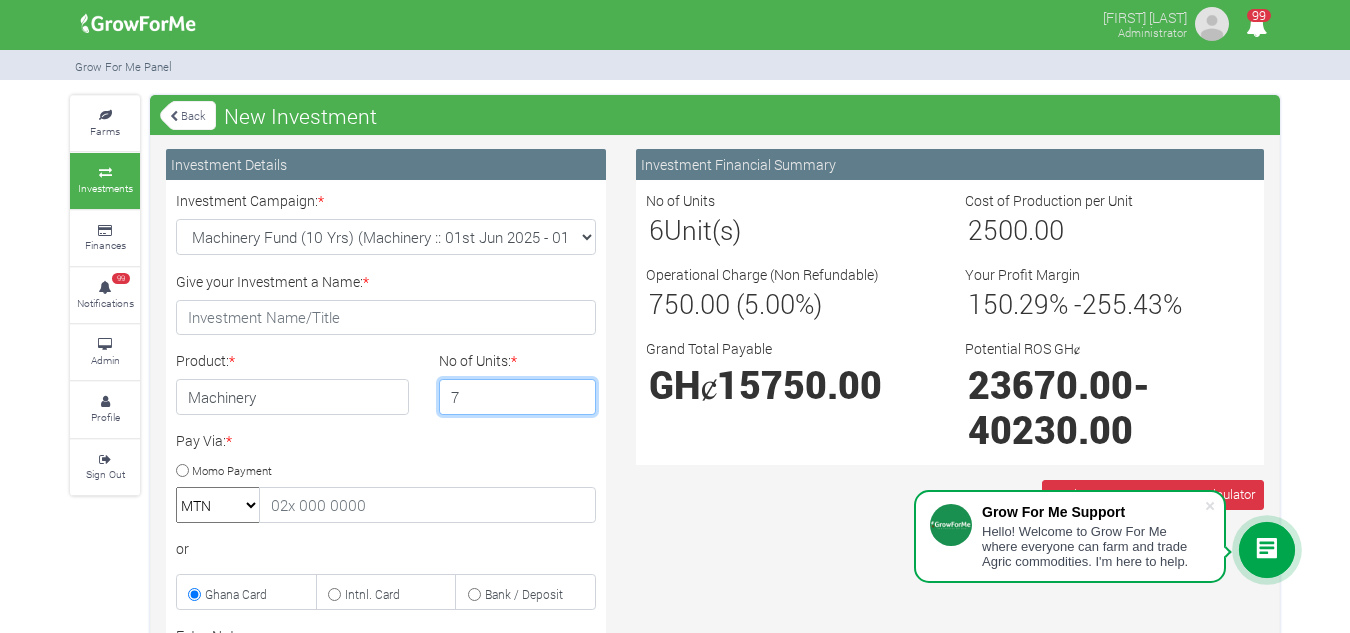 click on "7" at bounding box center [518, 397] 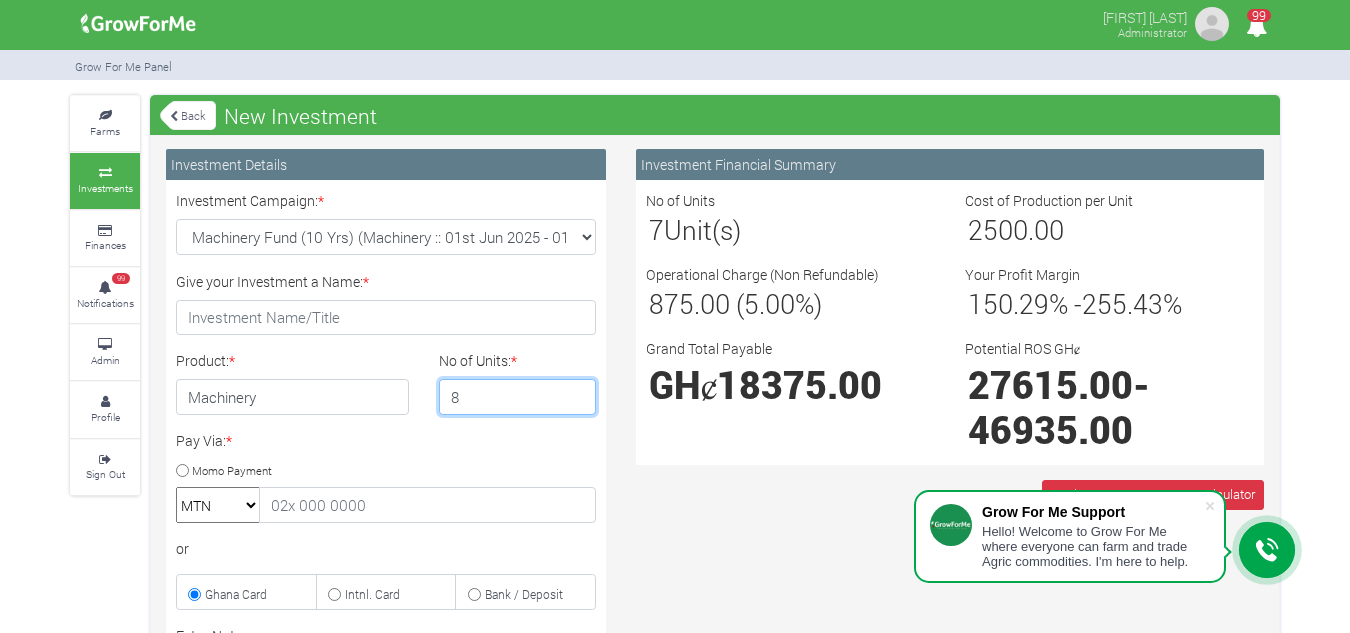 click on "8" at bounding box center [518, 397] 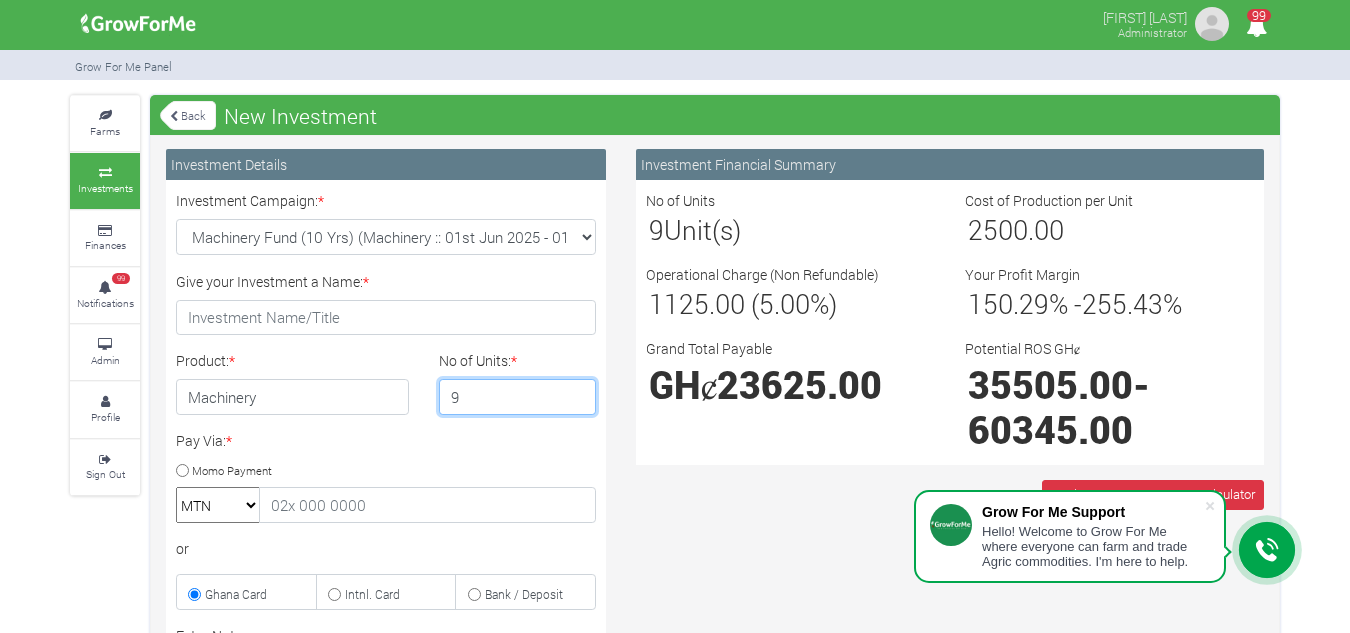 click on "9" at bounding box center [518, 397] 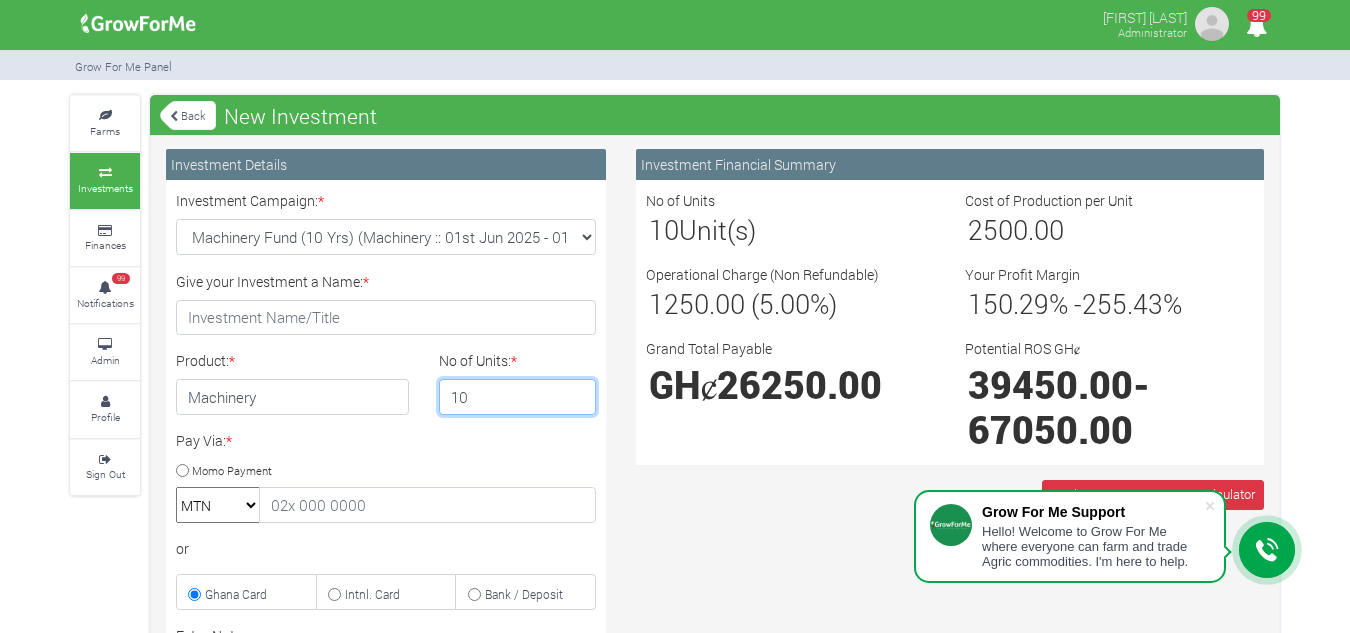 click on "10" at bounding box center (518, 397) 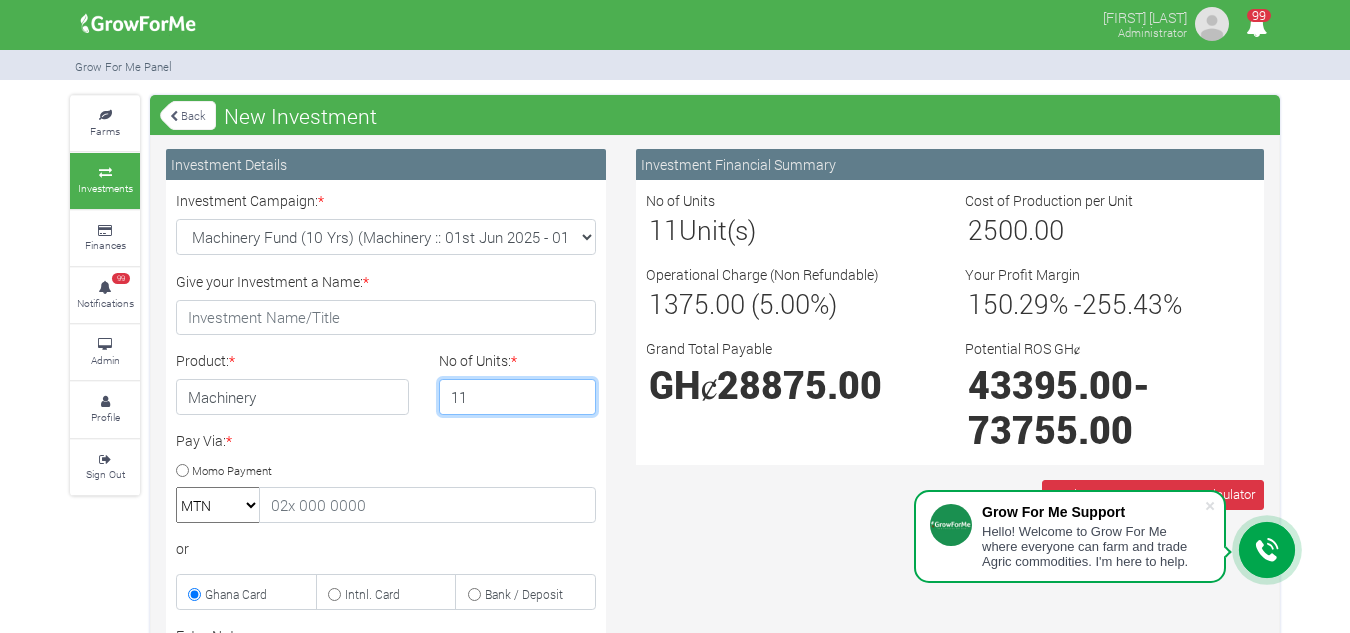 click on "11" at bounding box center (518, 397) 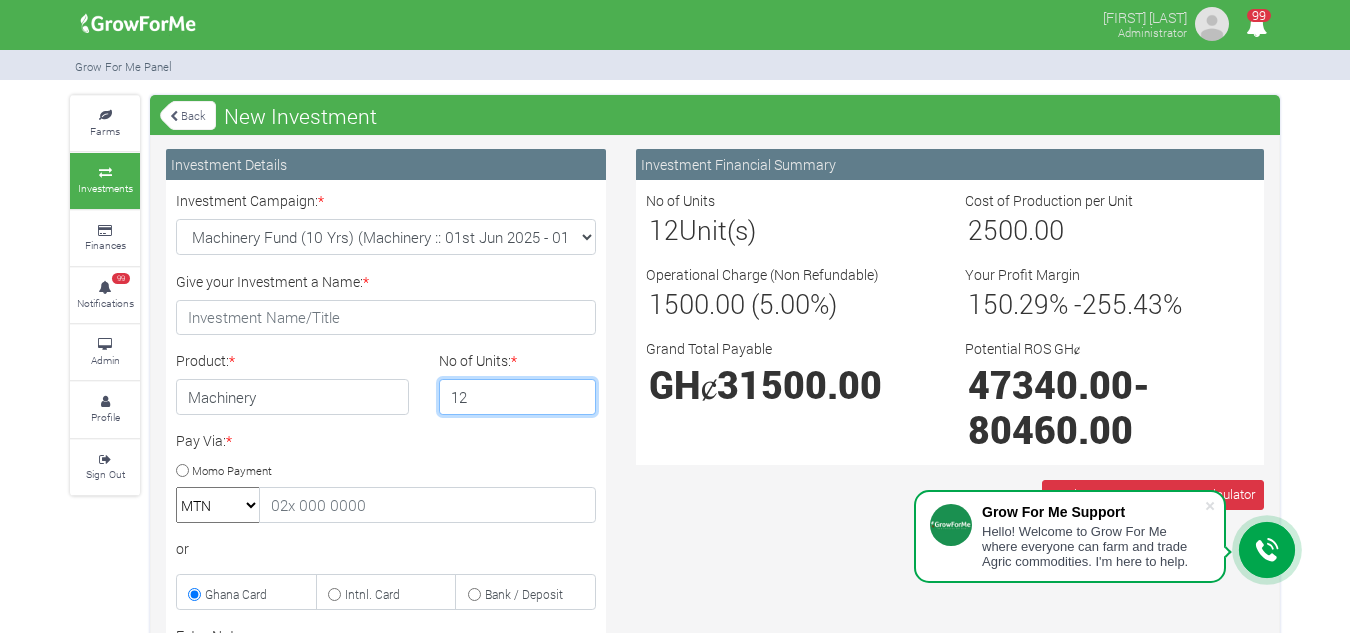 click on "12" at bounding box center [518, 397] 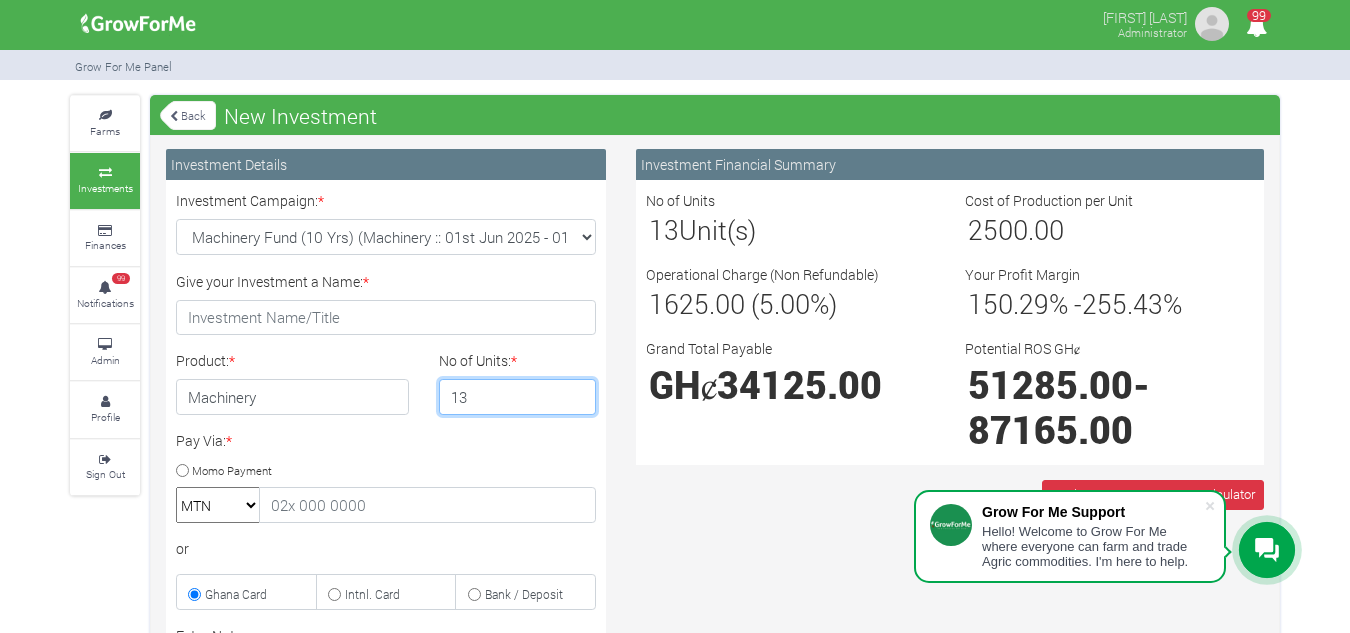click on "13" at bounding box center (518, 397) 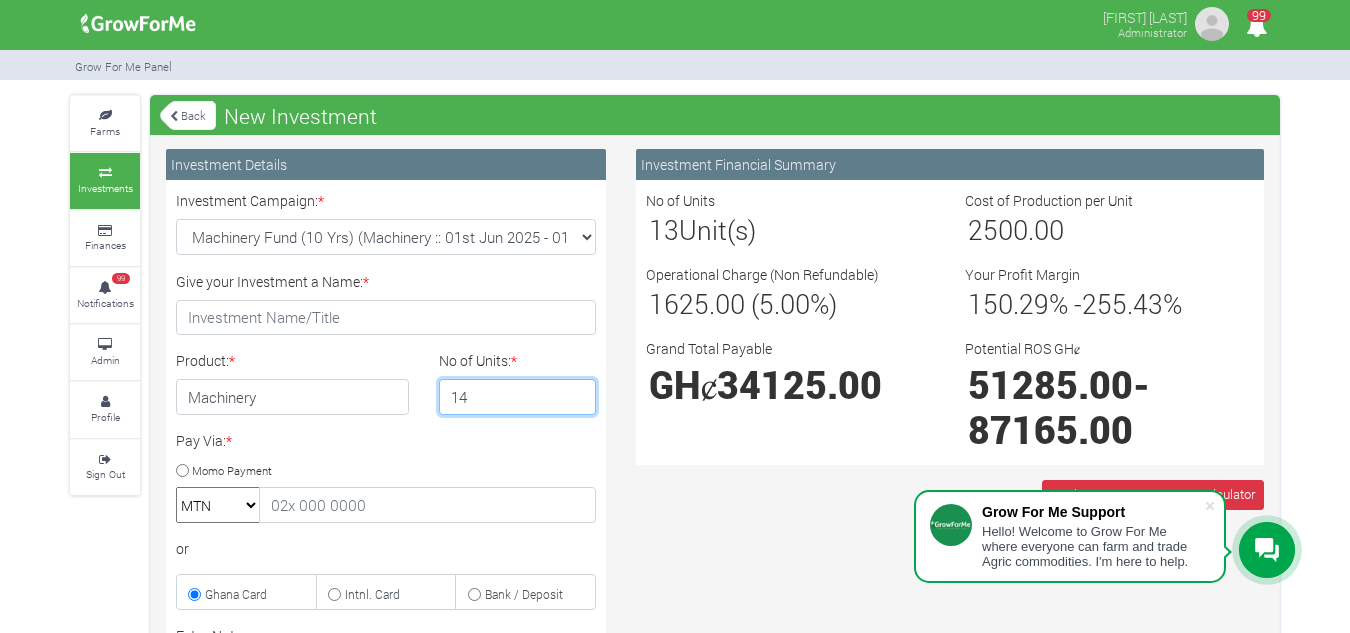 click on "14" at bounding box center [518, 397] 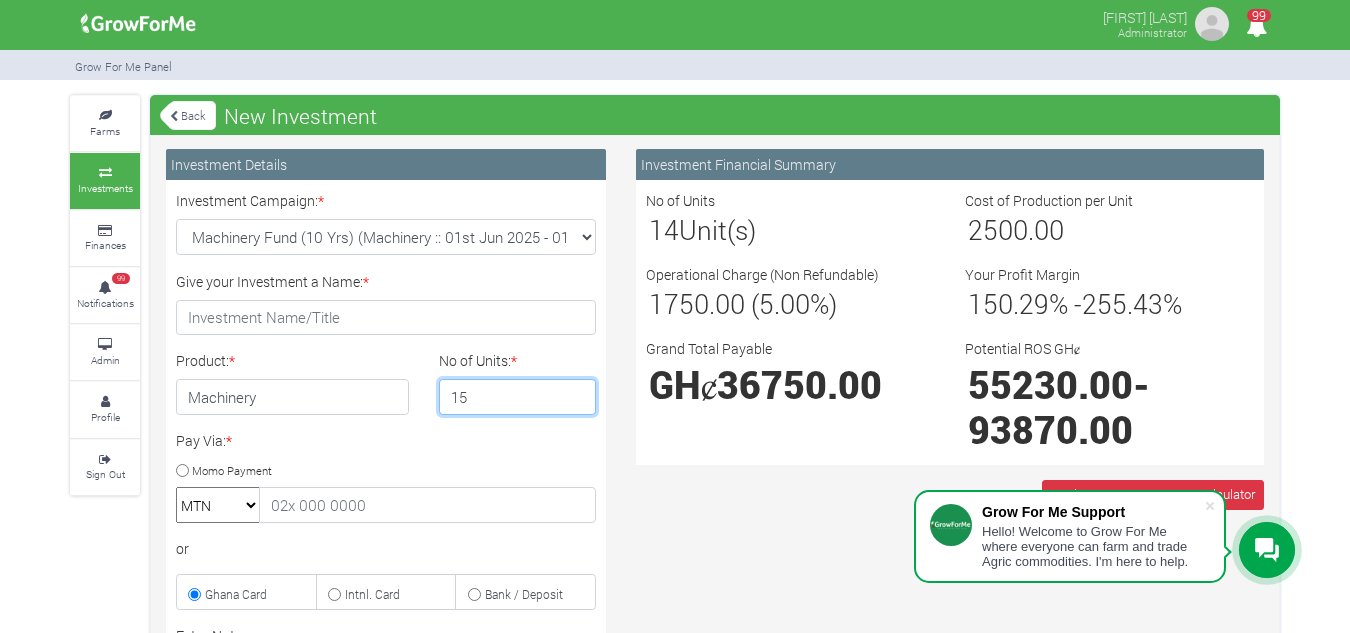click on "15" at bounding box center (518, 397) 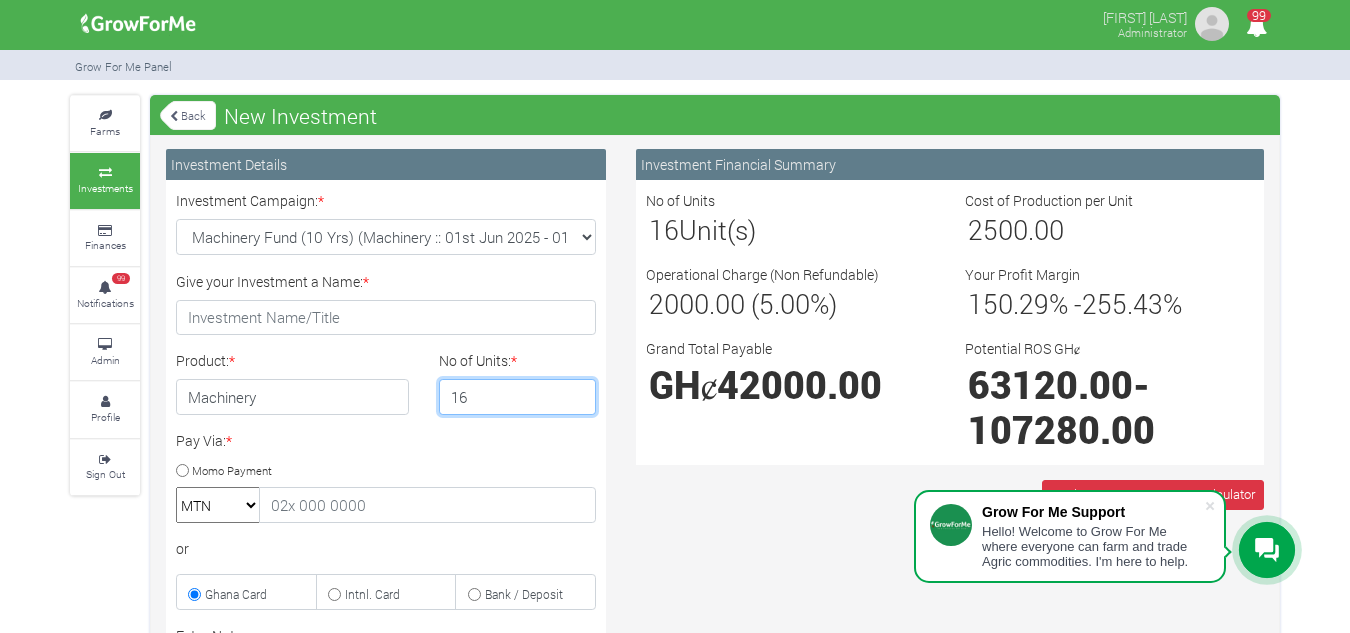 click on "16" at bounding box center (518, 397) 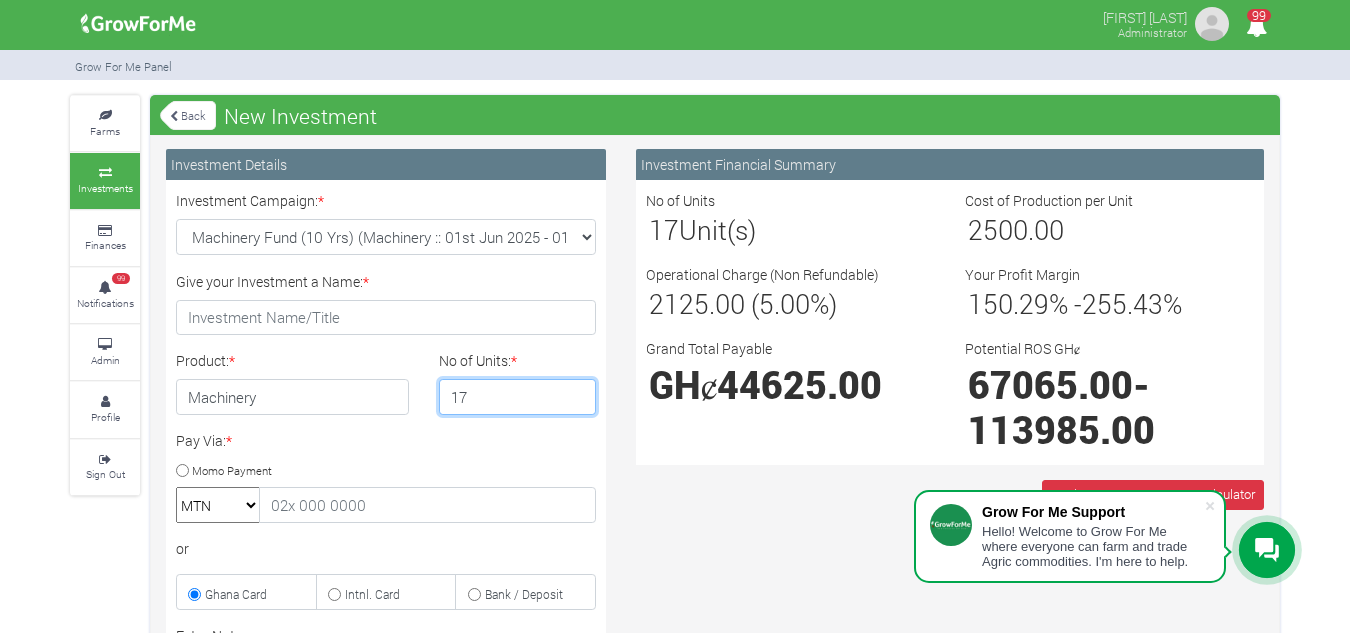 click on "17" at bounding box center [518, 397] 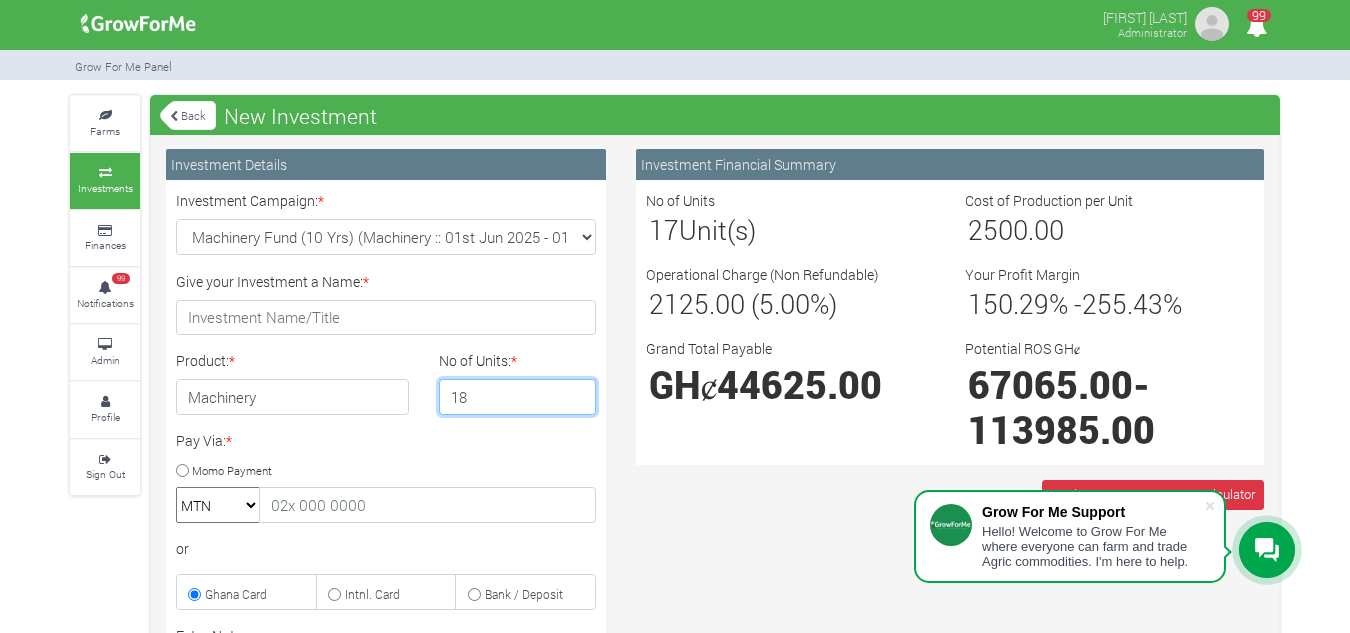 click on "18" at bounding box center [518, 397] 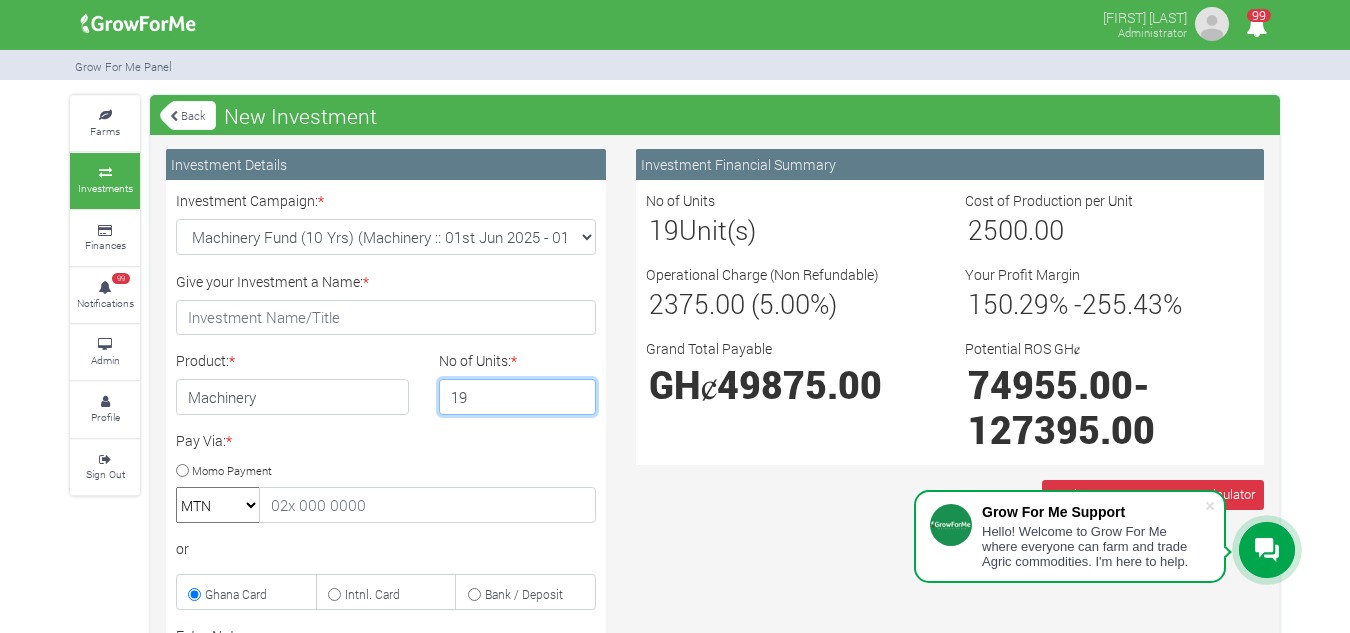 click on "19" at bounding box center (518, 397) 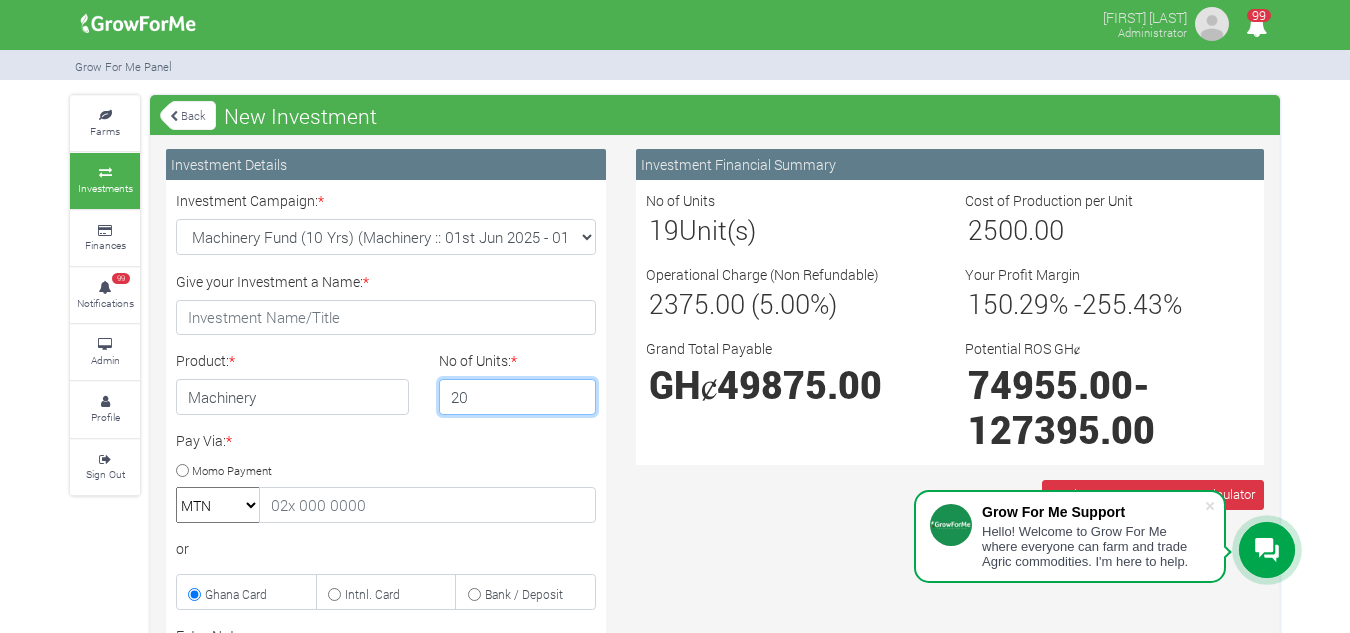 click on "20" at bounding box center [518, 397] 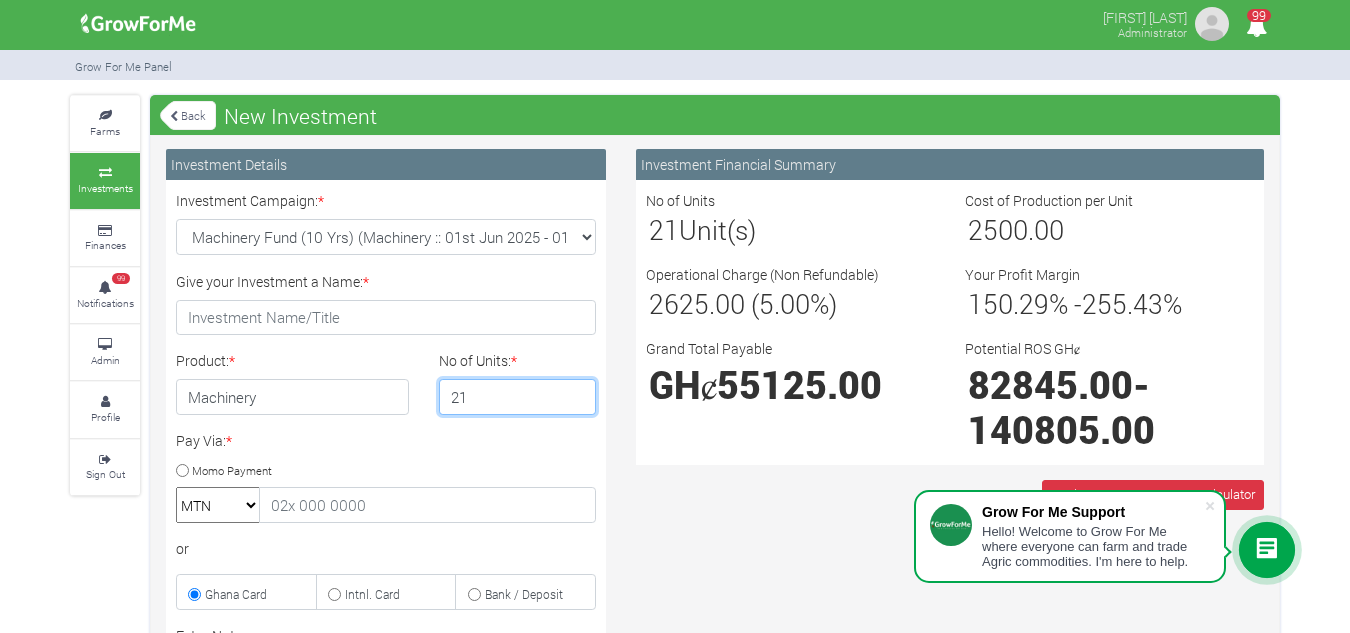 click on "21" at bounding box center (518, 397) 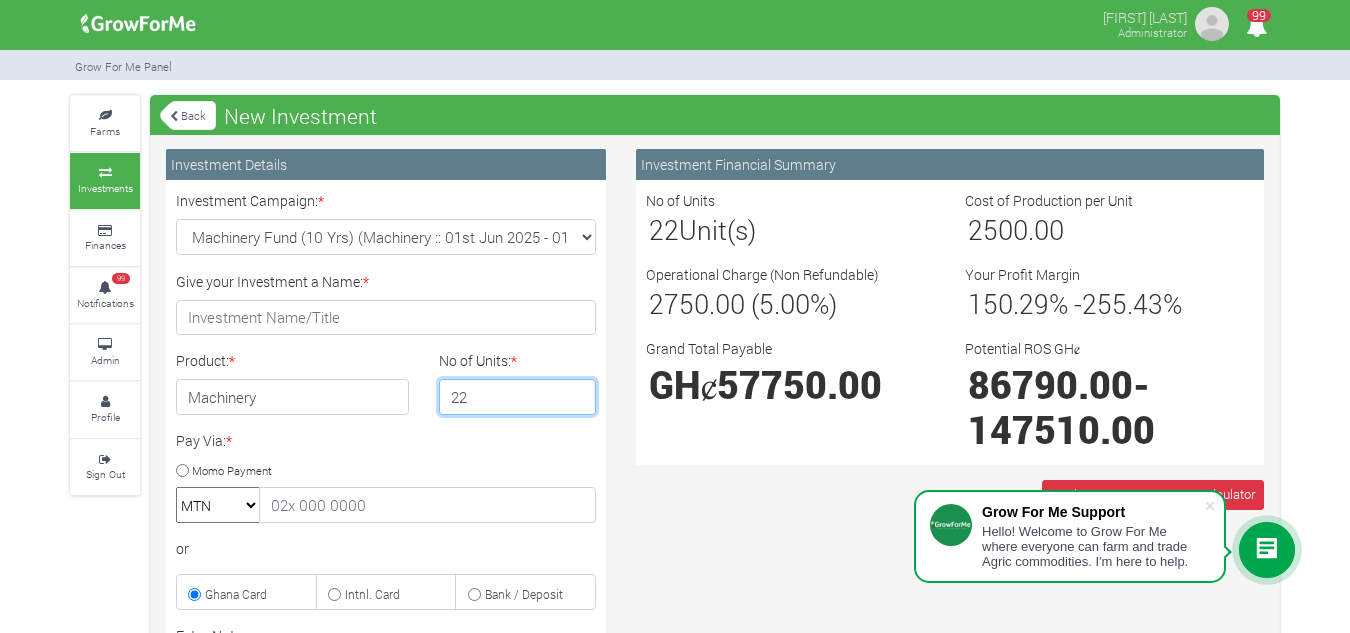 click on "22" at bounding box center (518, 397) 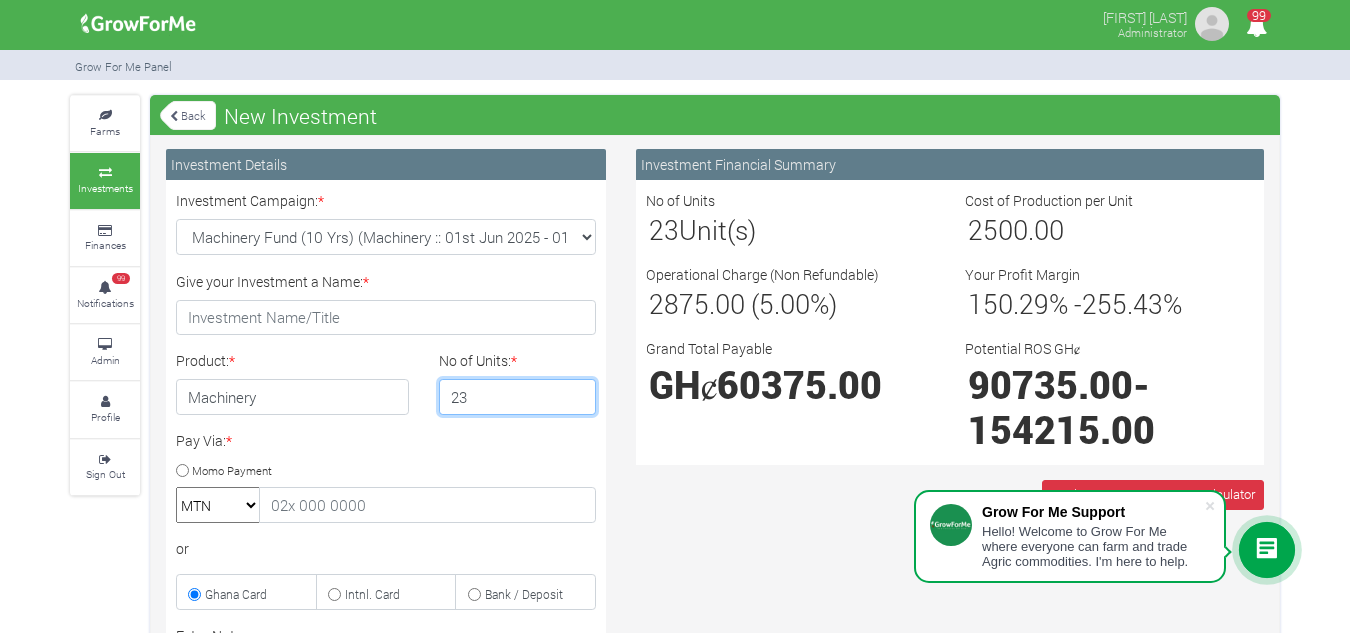 click on "23" at bounding box center (518, 397) 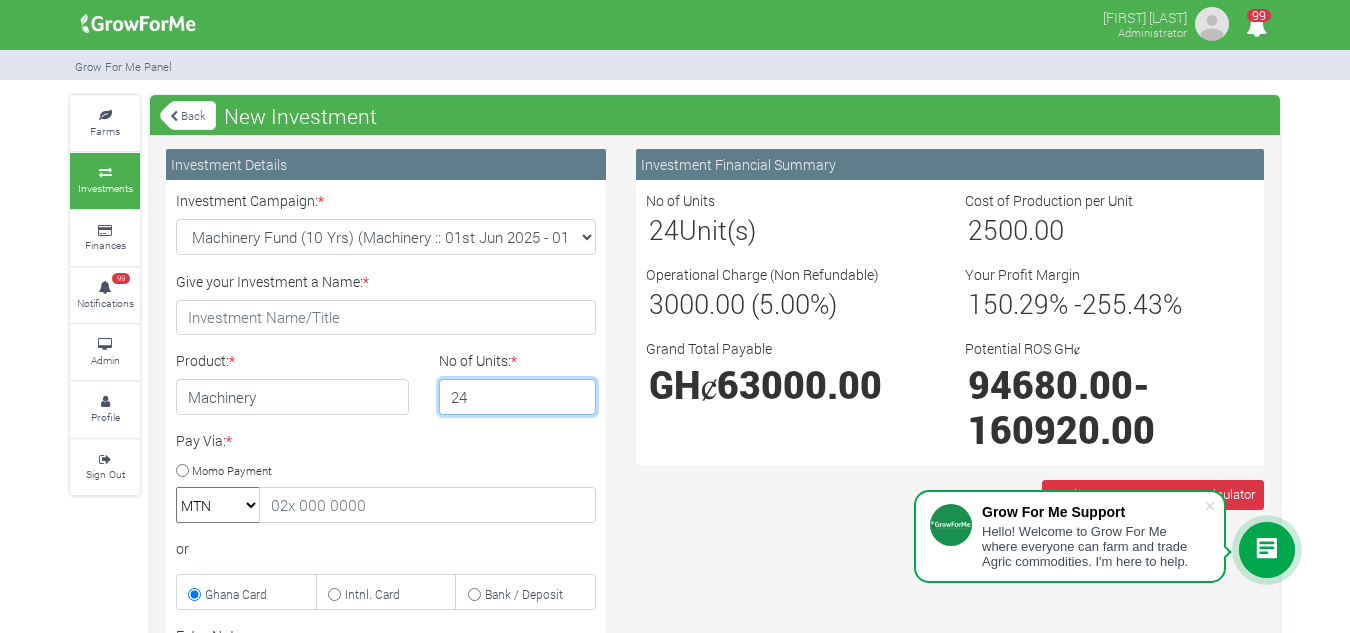 click on "24" at bounding box center (518, 397) 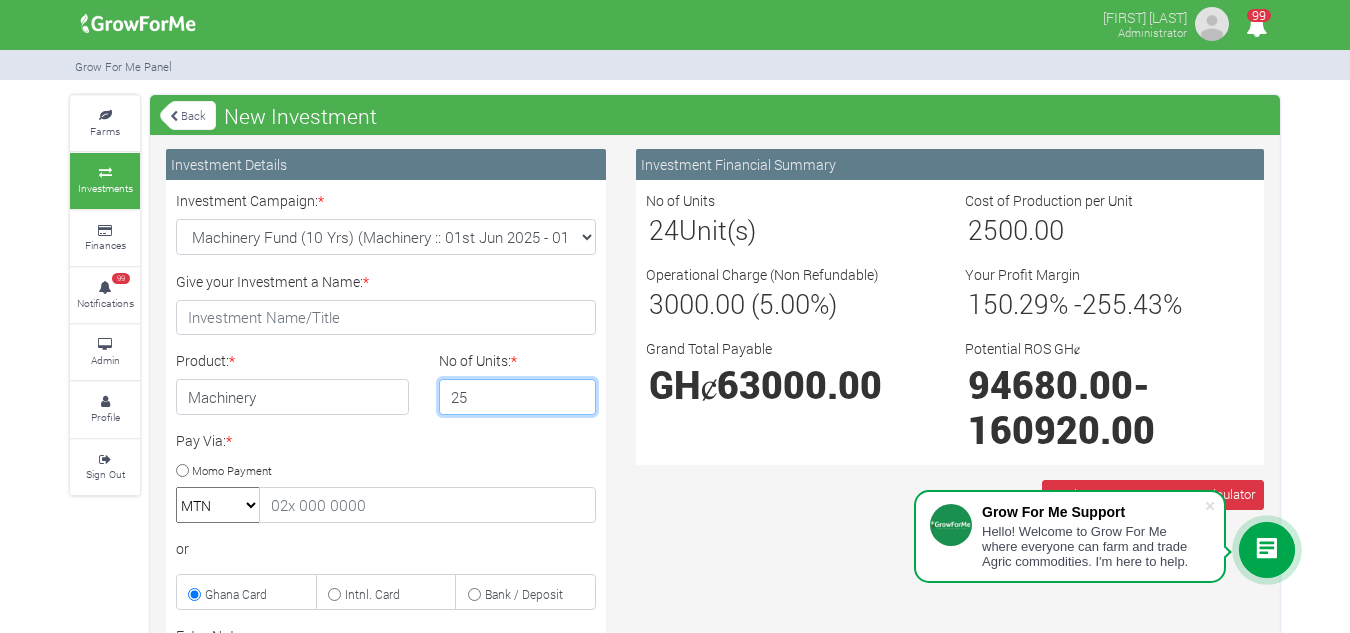 click on "25" at bounding box center [518, 397] 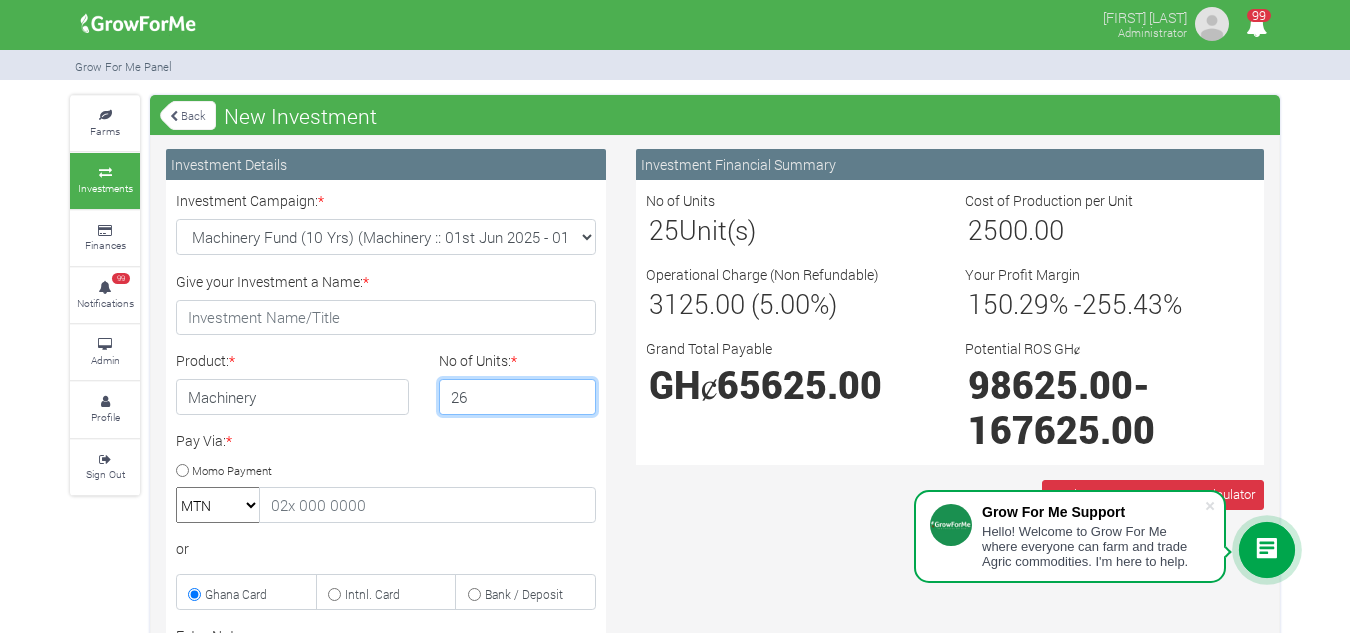 click on "26" at bounding box center [518, 397] 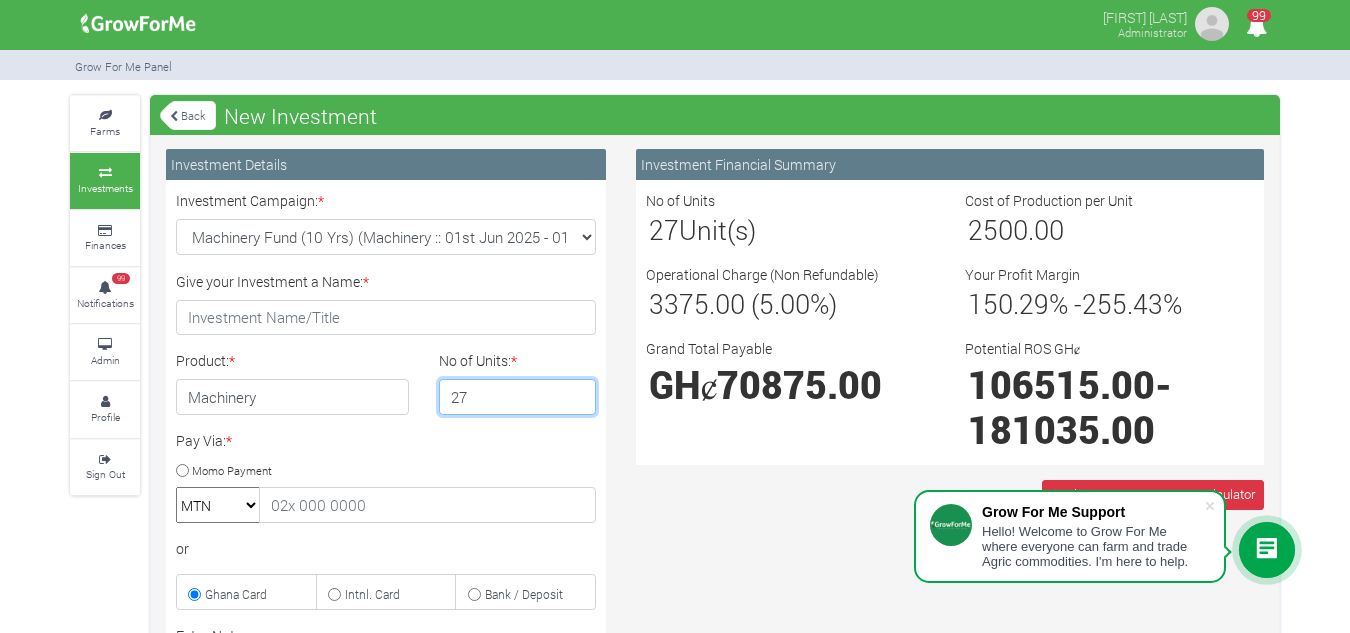 click on "27" at bounding box center (518, 397) 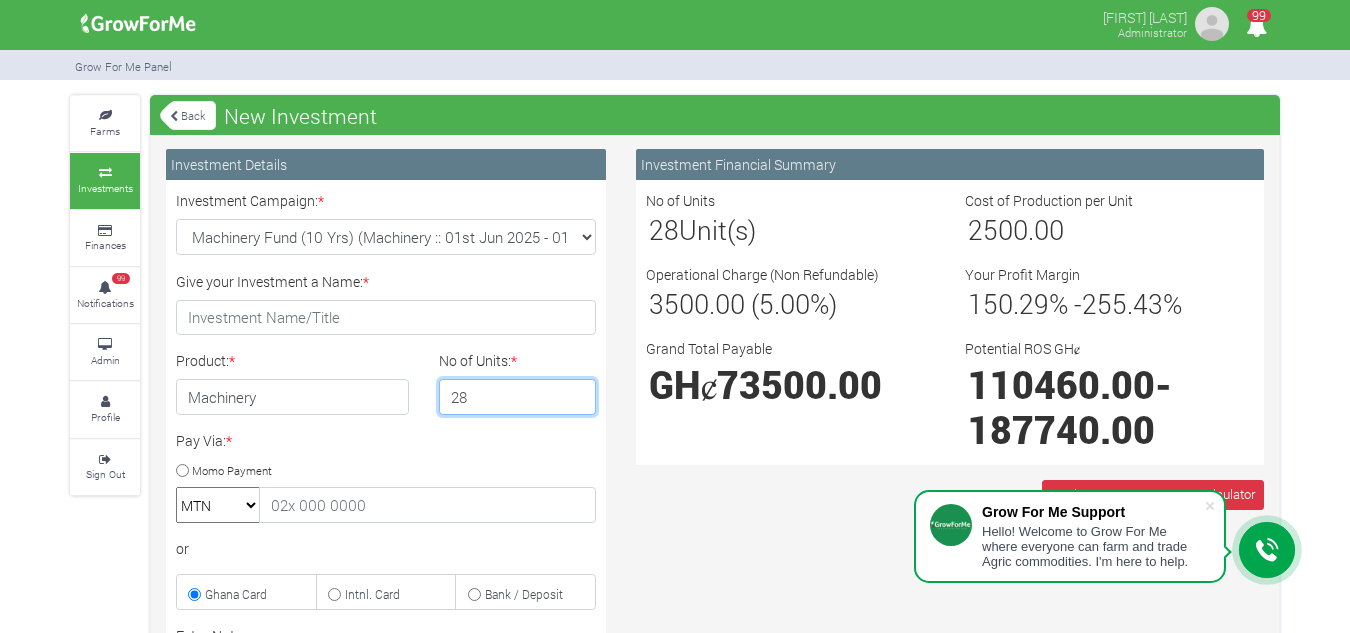 click on "28" at bounding box center (518, 397) 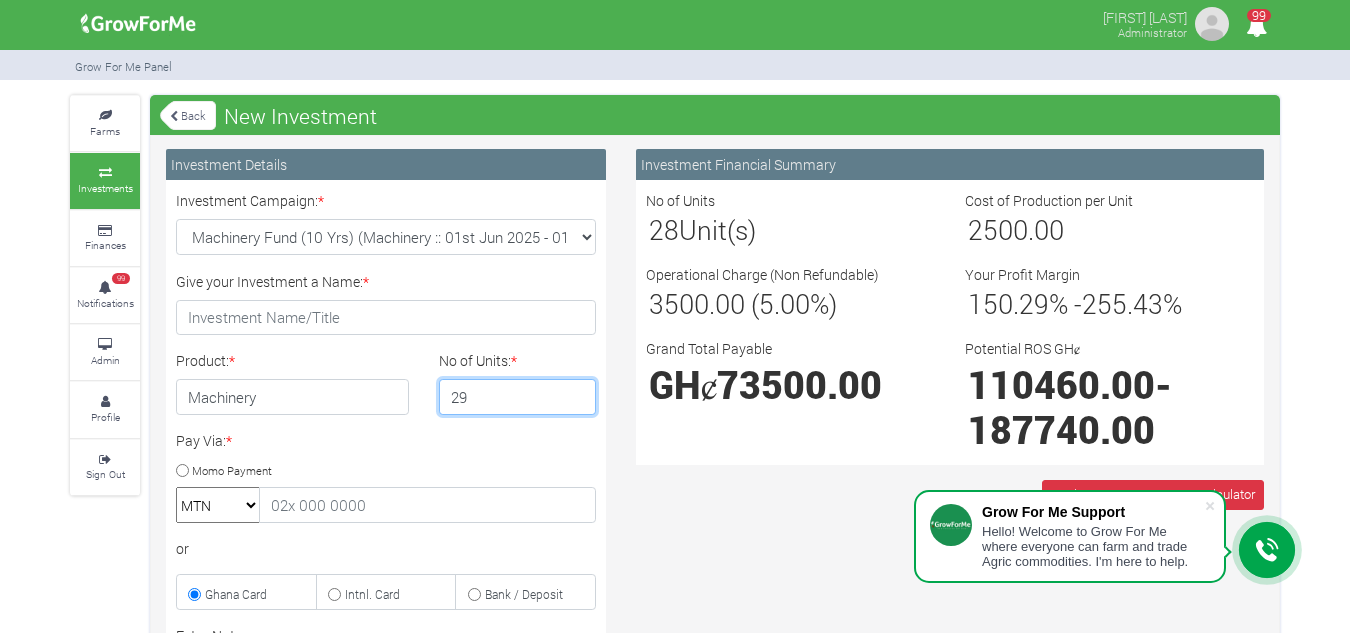 click on "29" at bounding box center (518, 397) 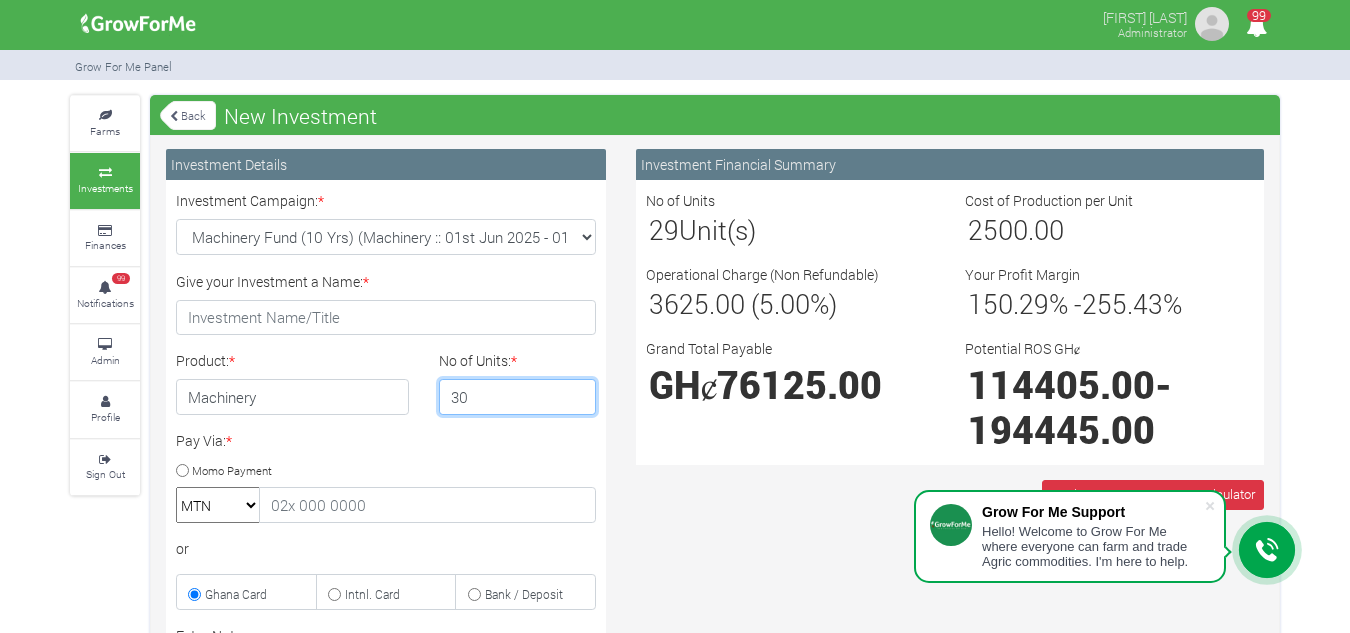 click on "30" at bounding box center [518, 397] 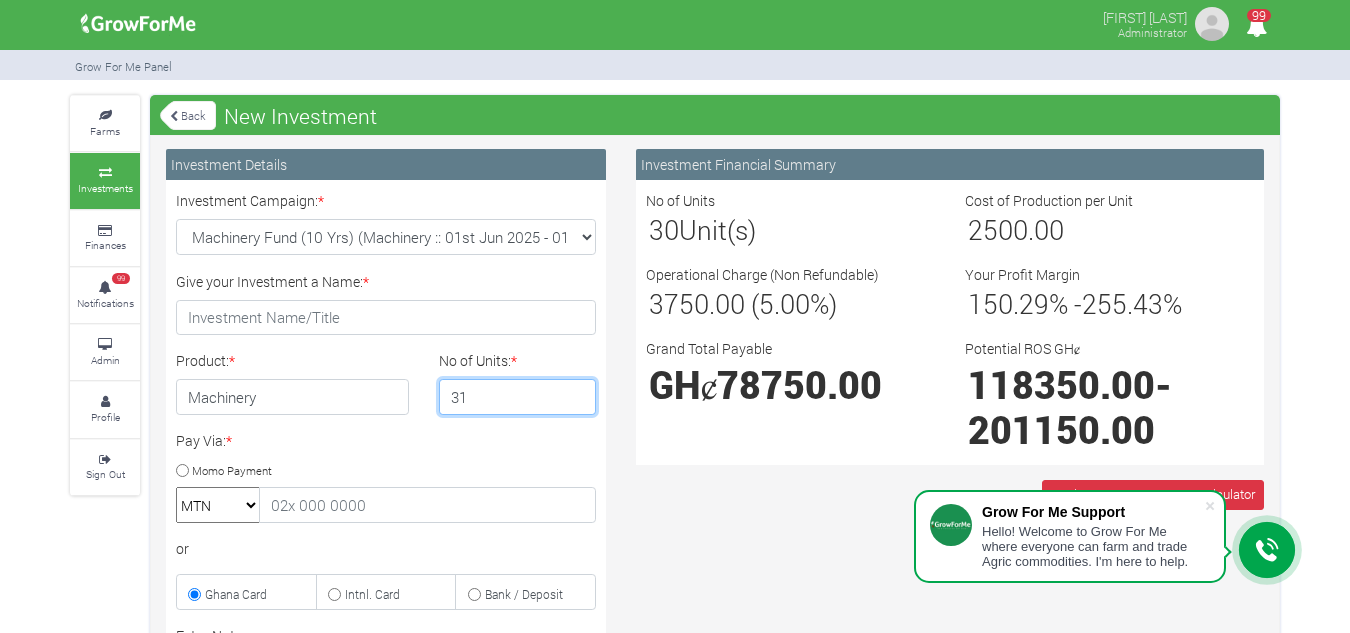 click on "31" at bounding box center [518, 397] 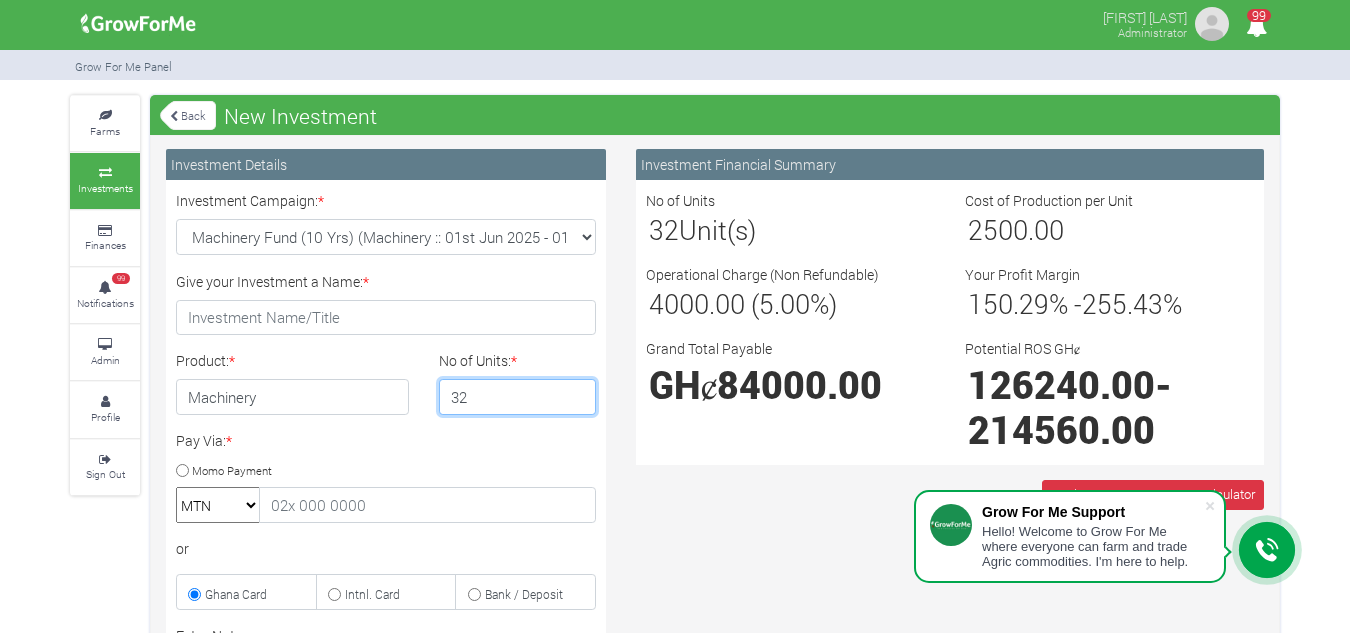 click on "32" at bounding box center [518, 397] 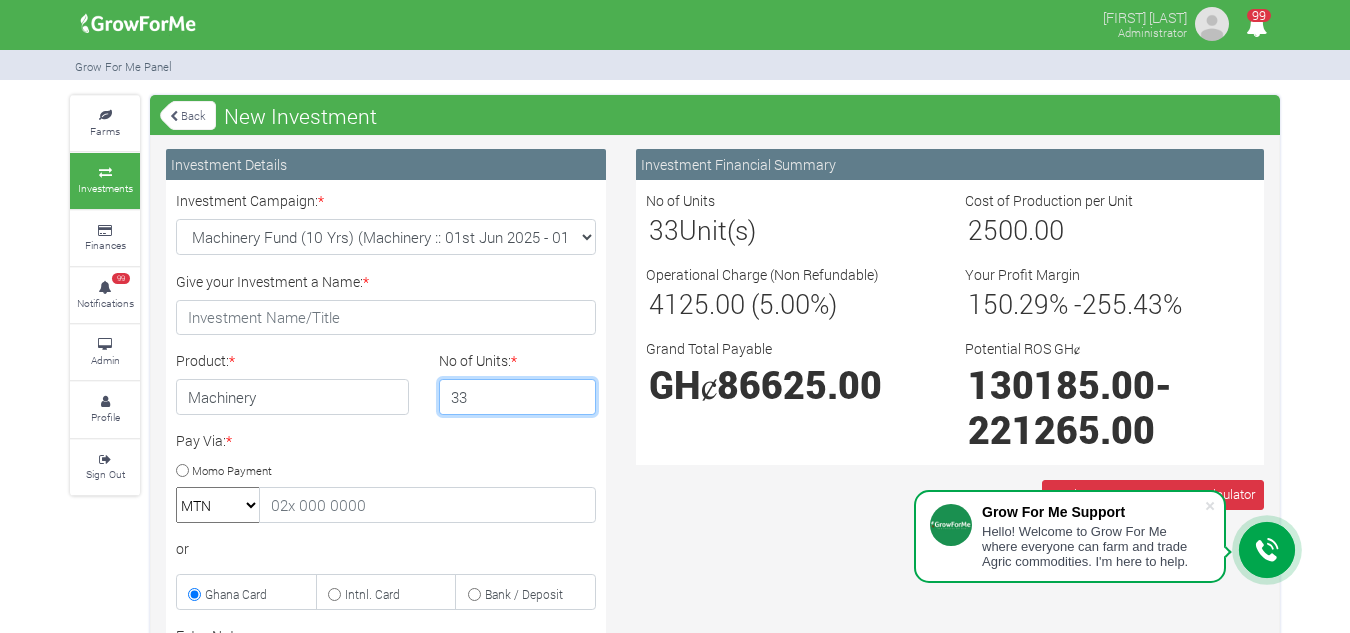 click on "33" at bounding box center [518, 397] 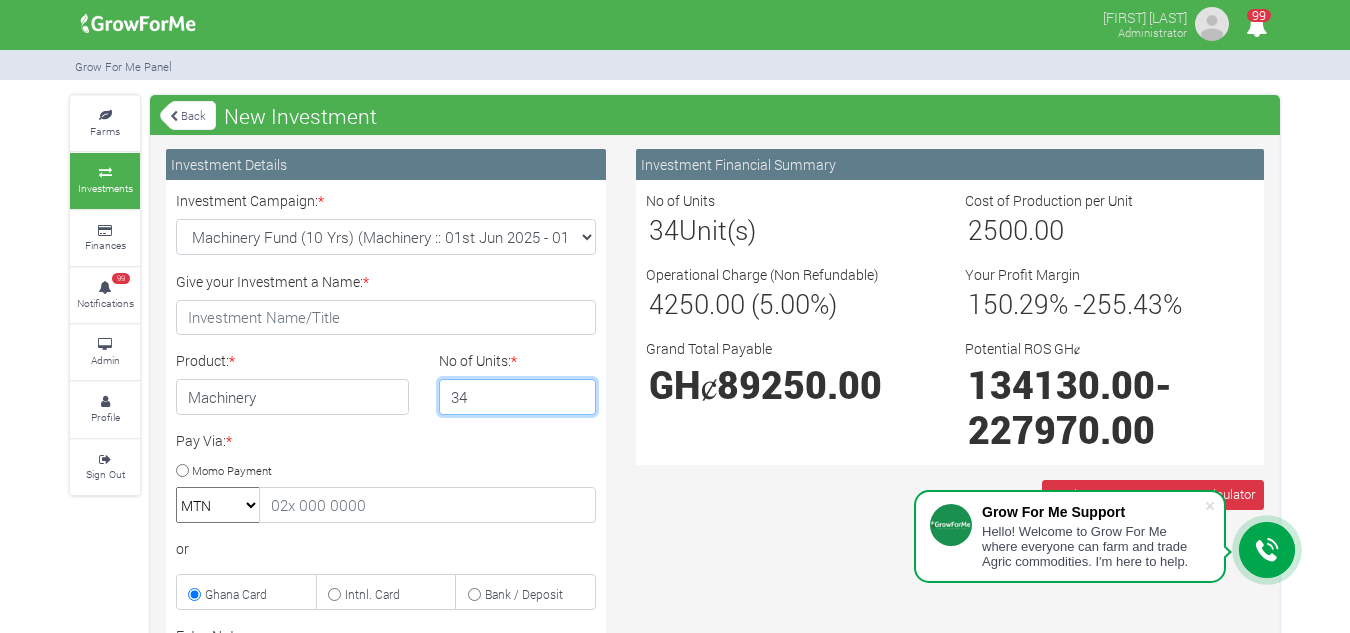 click on "34" at bounding box center [518, 397] 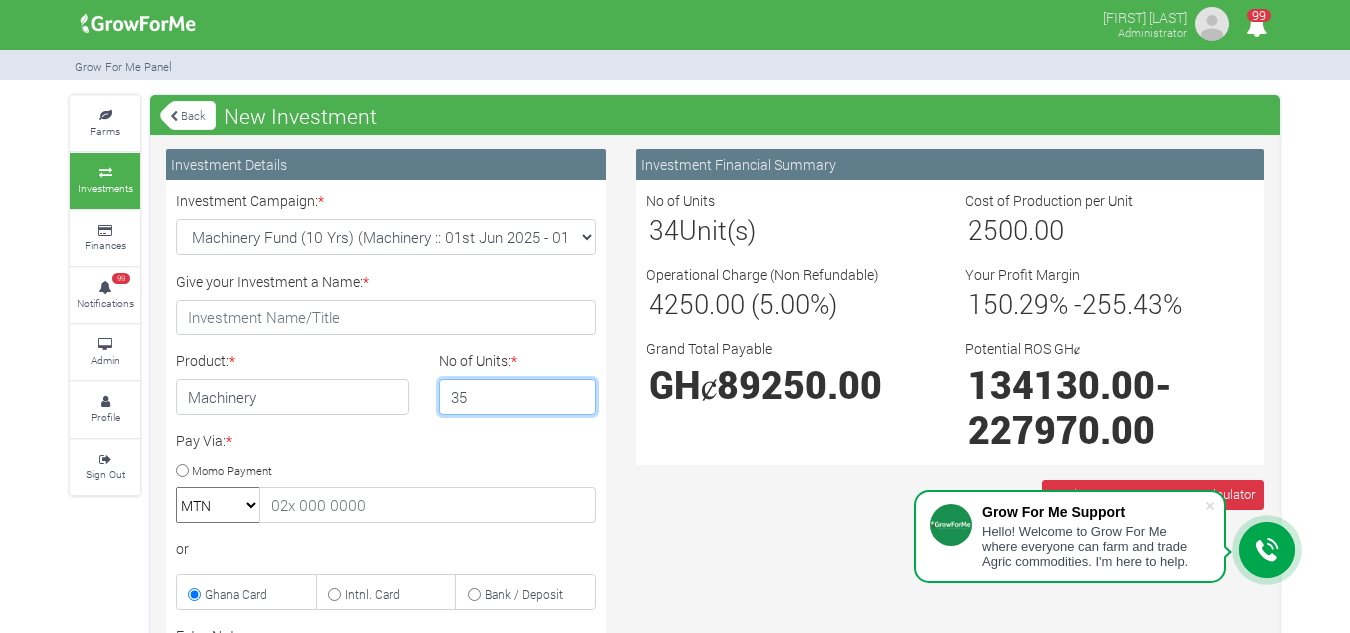 click on "35" at bounding box center (518, 397) 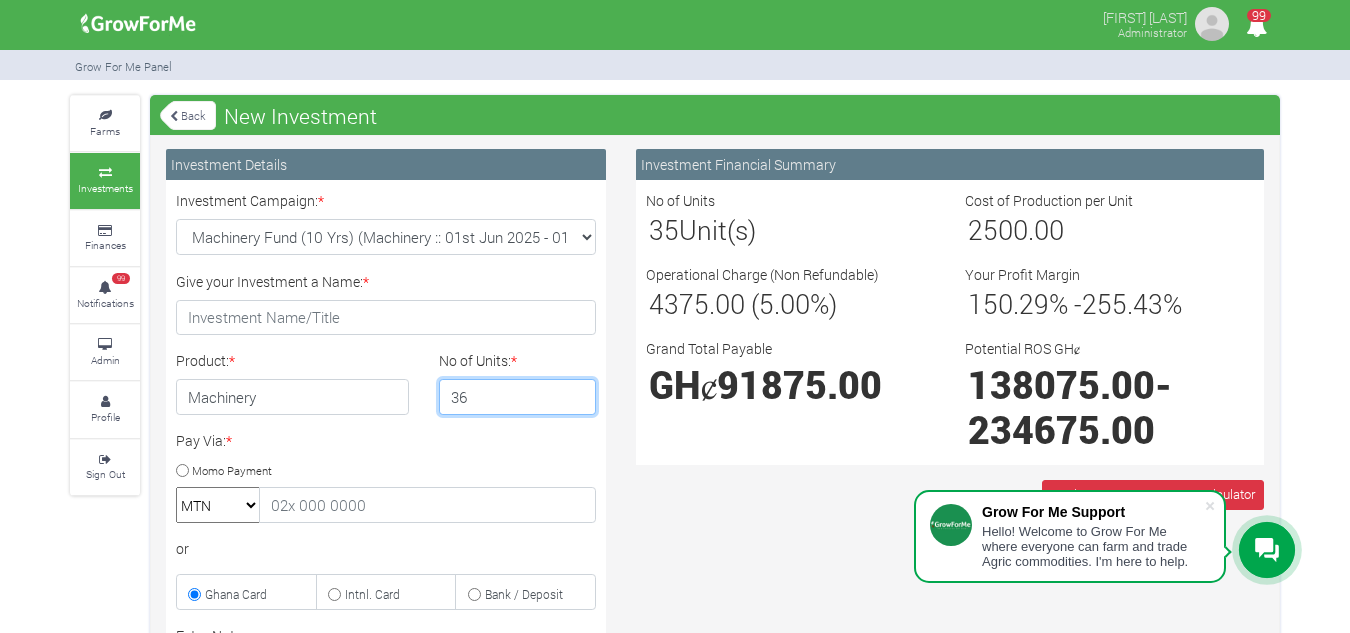click on "36" at bounding box center (518, 397) 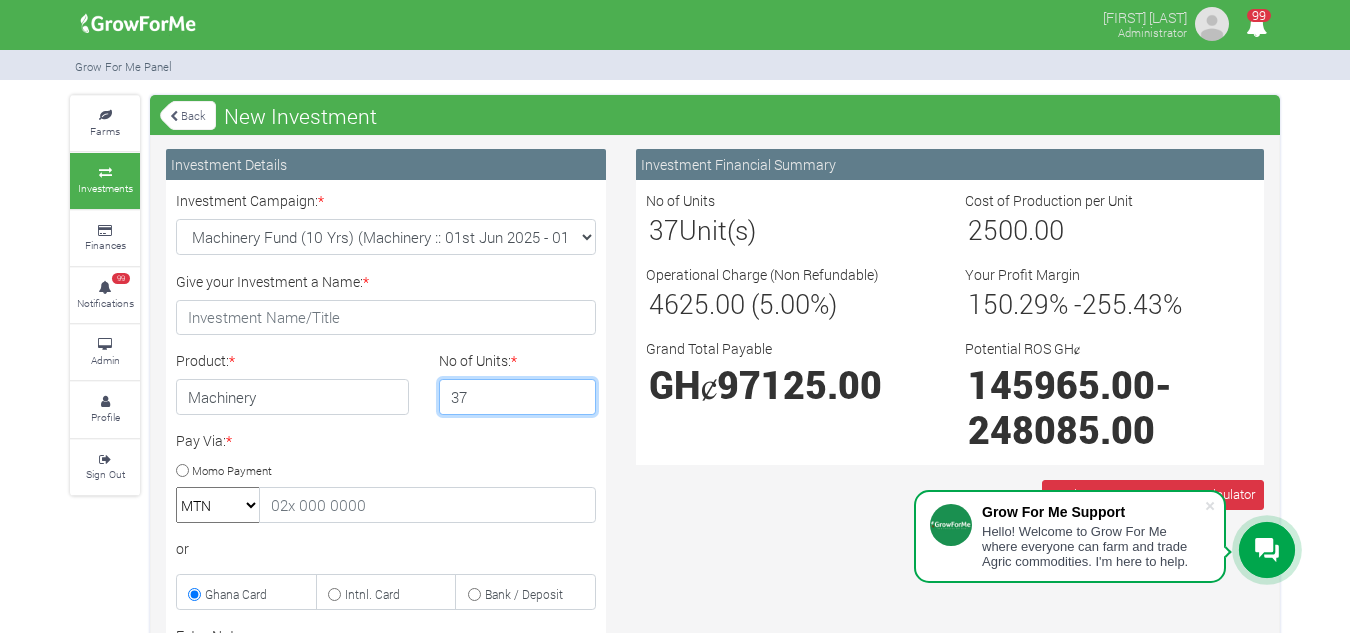 click on "37" at bounding box center (518, 397) 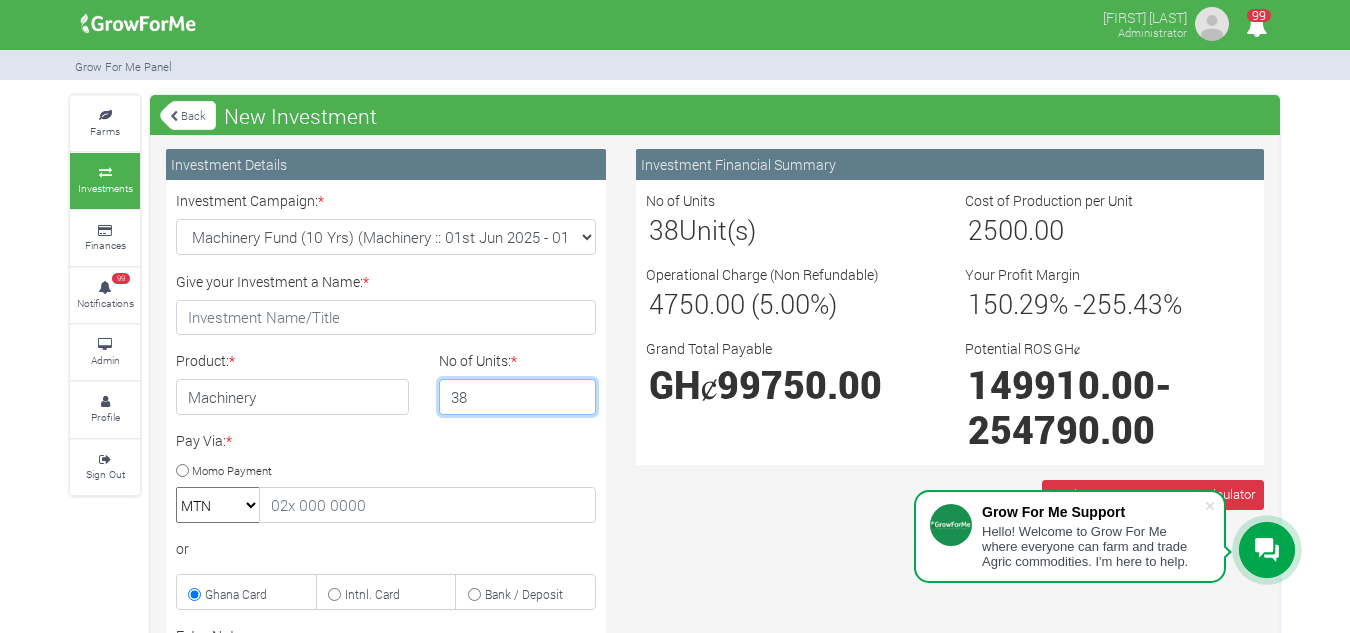 click on "38" at bounding box center (518, 397) 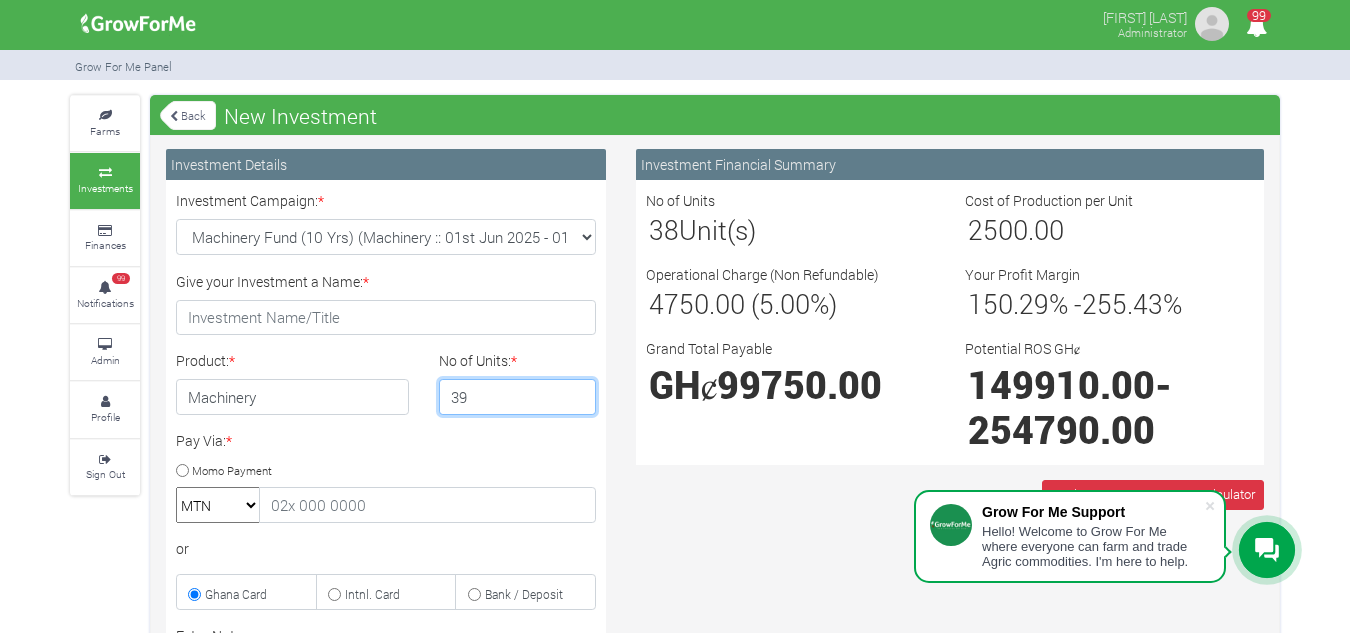 click on "39" at bounding box center [518, 397] 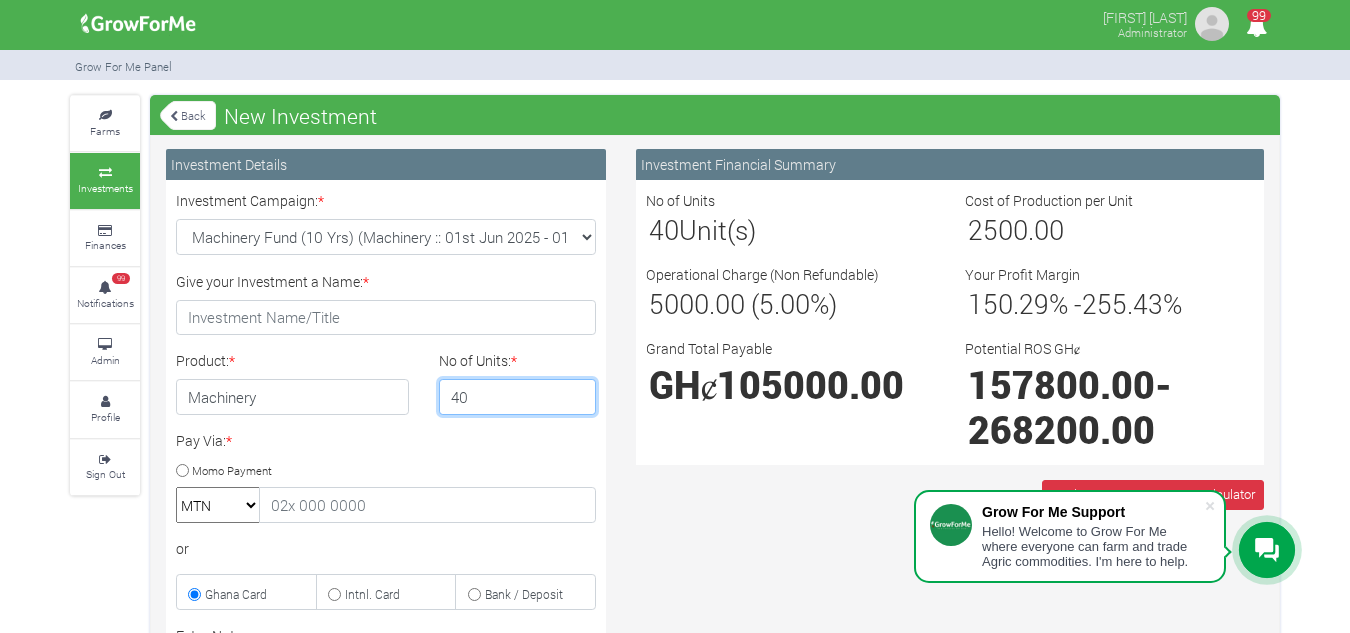 click on "40" at bounding box center [518, 397] 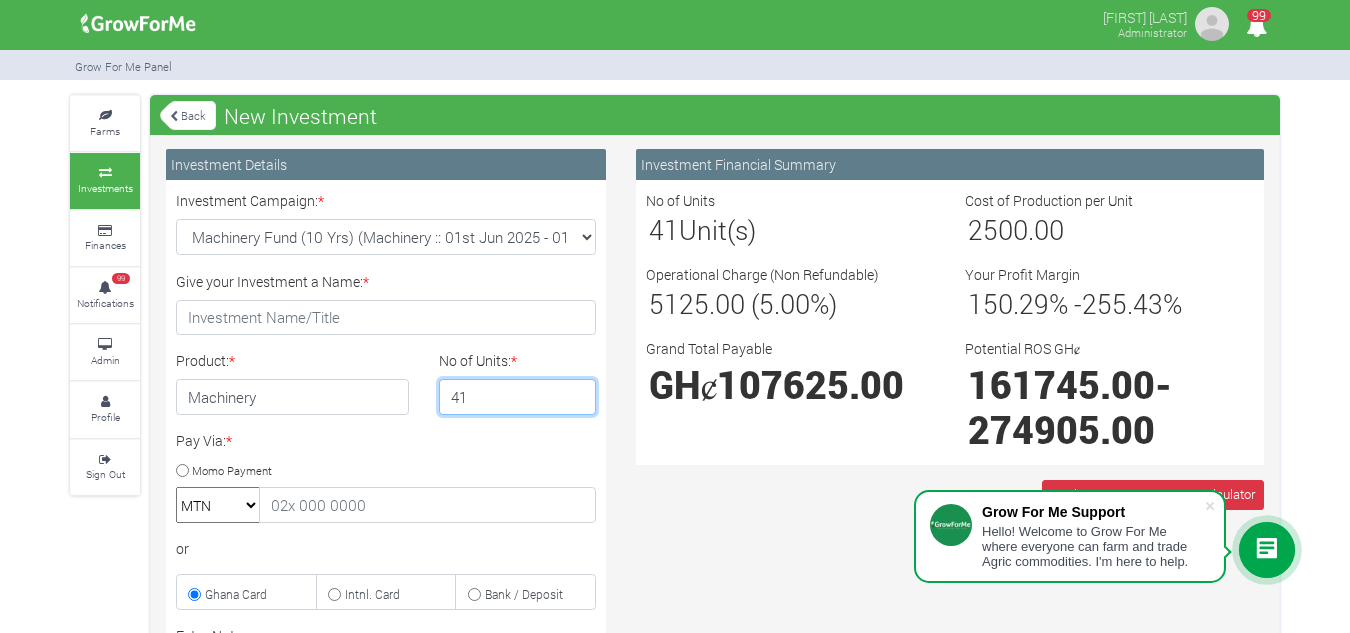 click on "41" at bounding box center (518, 397) 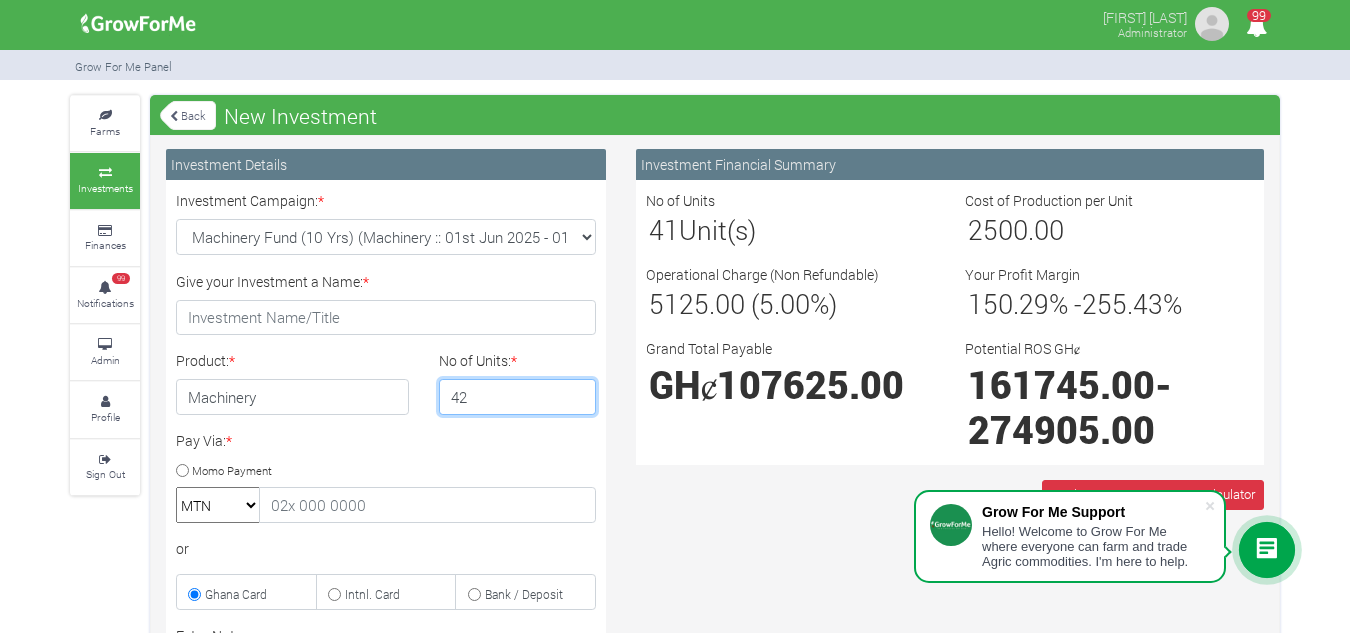 click on "42" at bounding box center (518, 397) 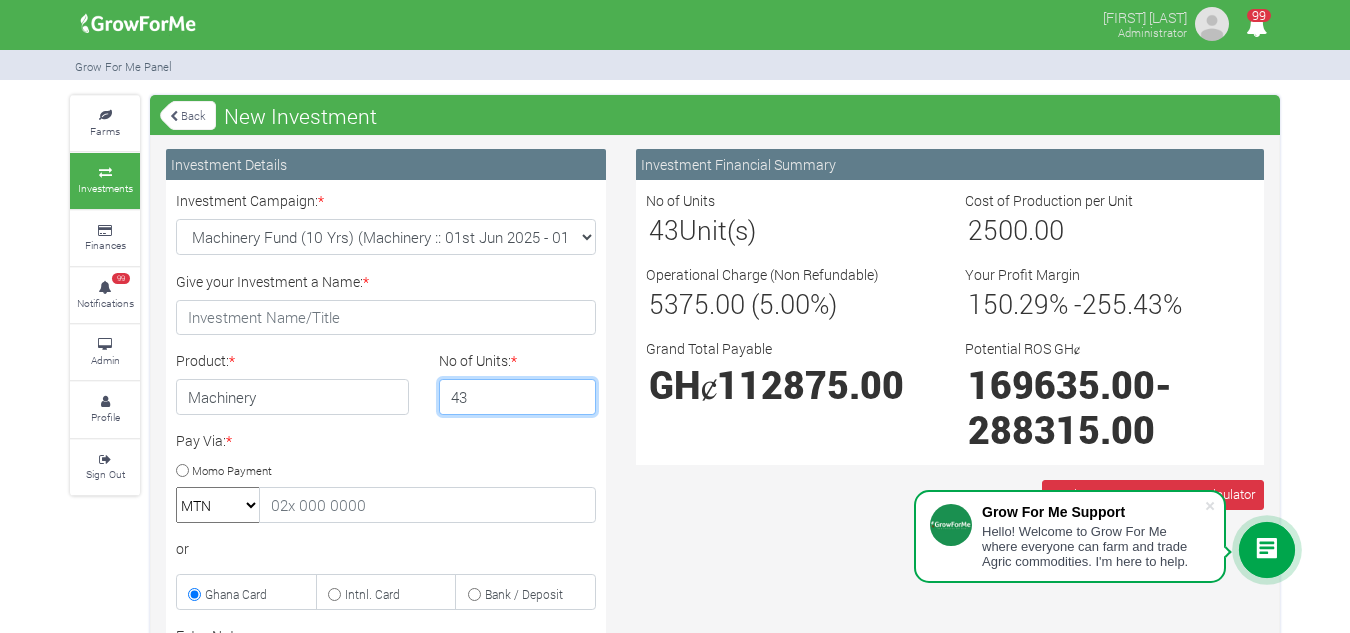click on "43" at bounding box center [518, 397] 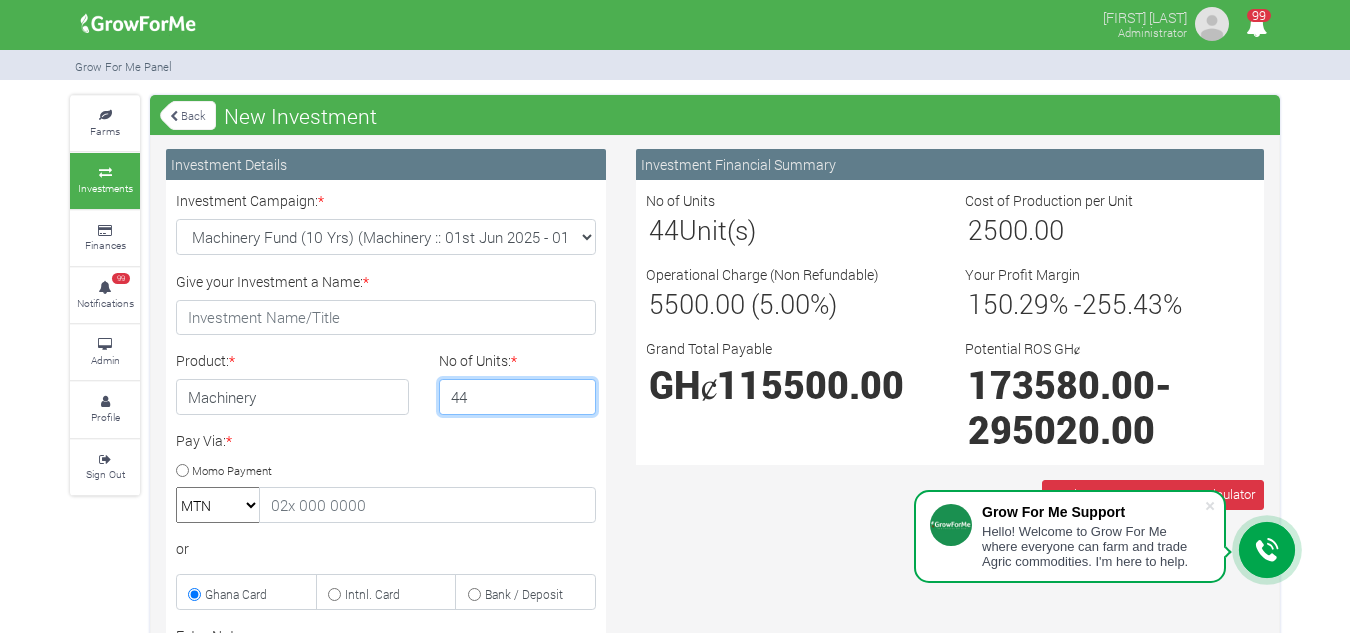 click on "44" at bounding box center (518, 397) 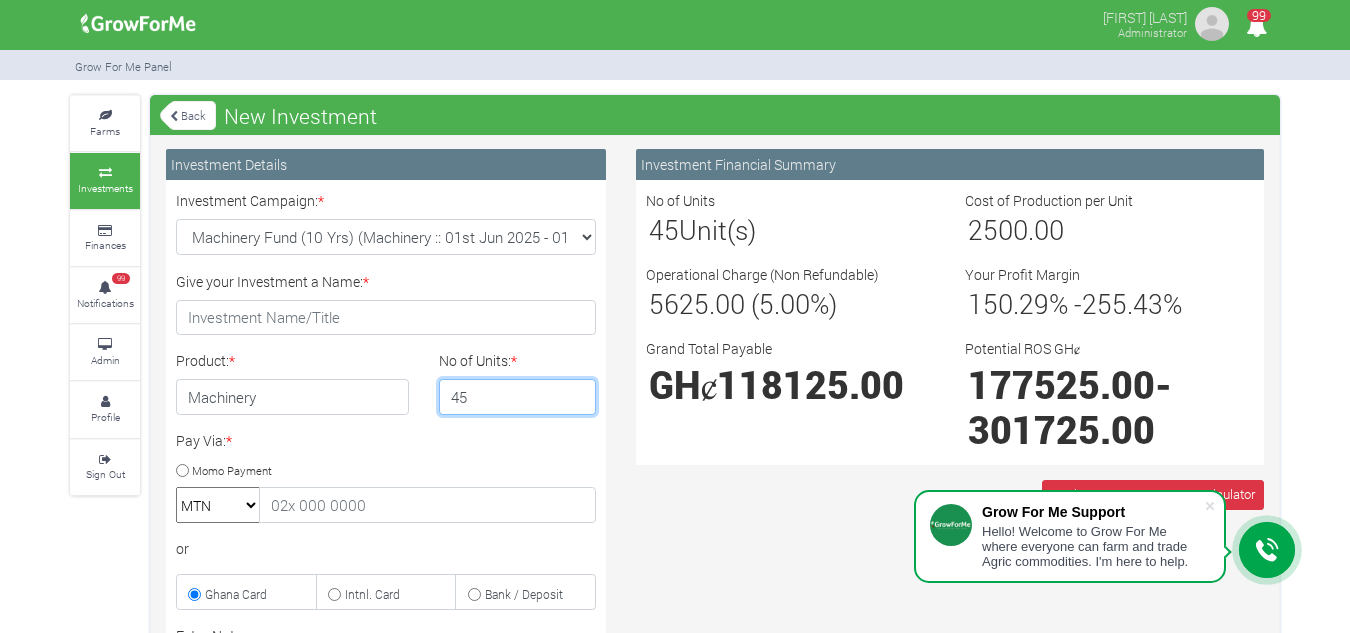 click on "45" at bounding box center (518, 397) 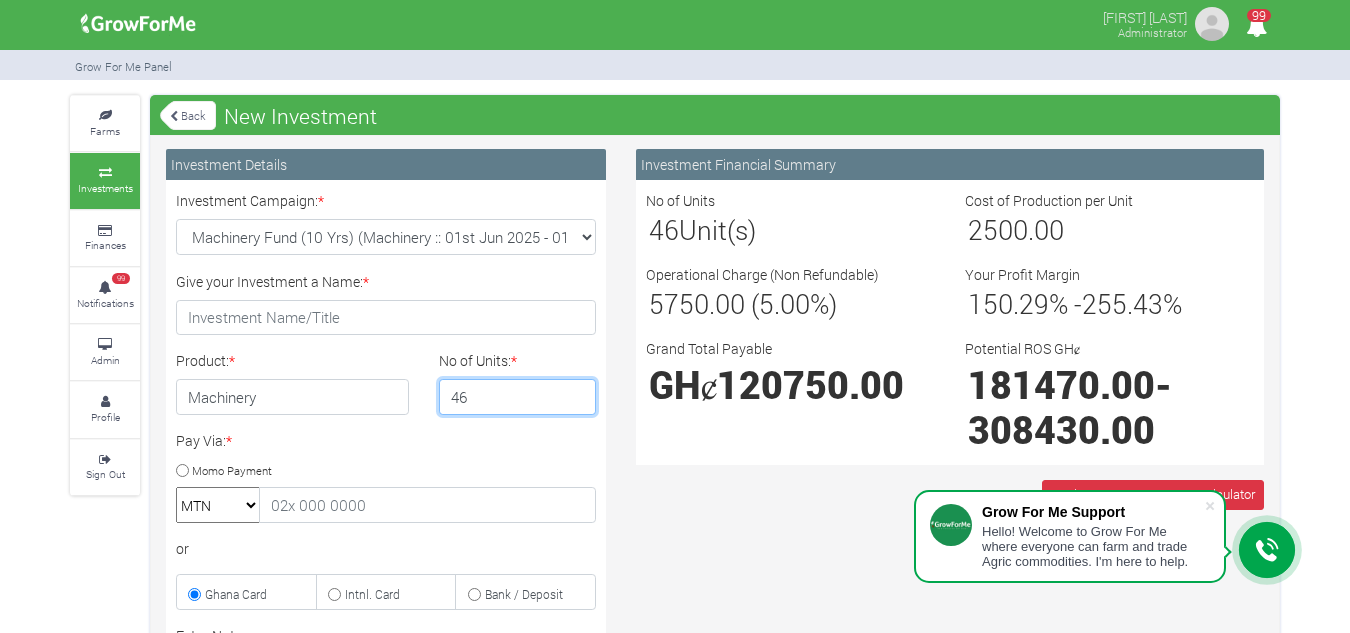 click on "46" at bounding box center (518, 397) 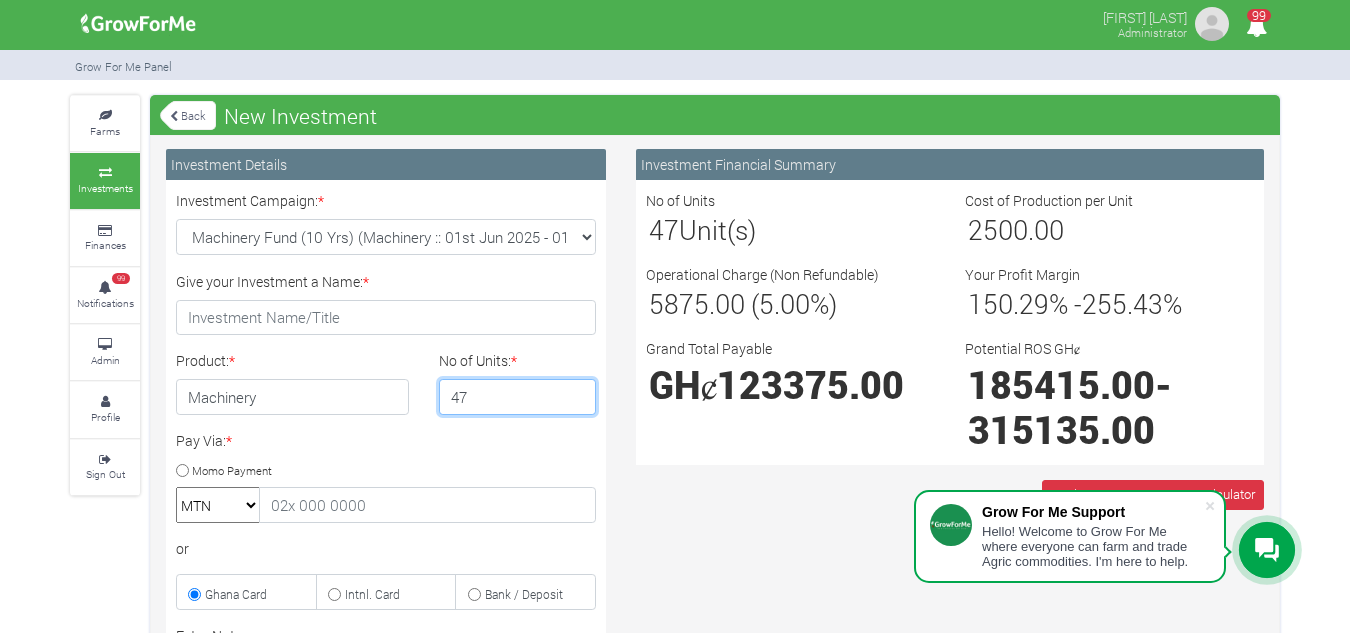 click on "47" at bounding box center [518, 397] 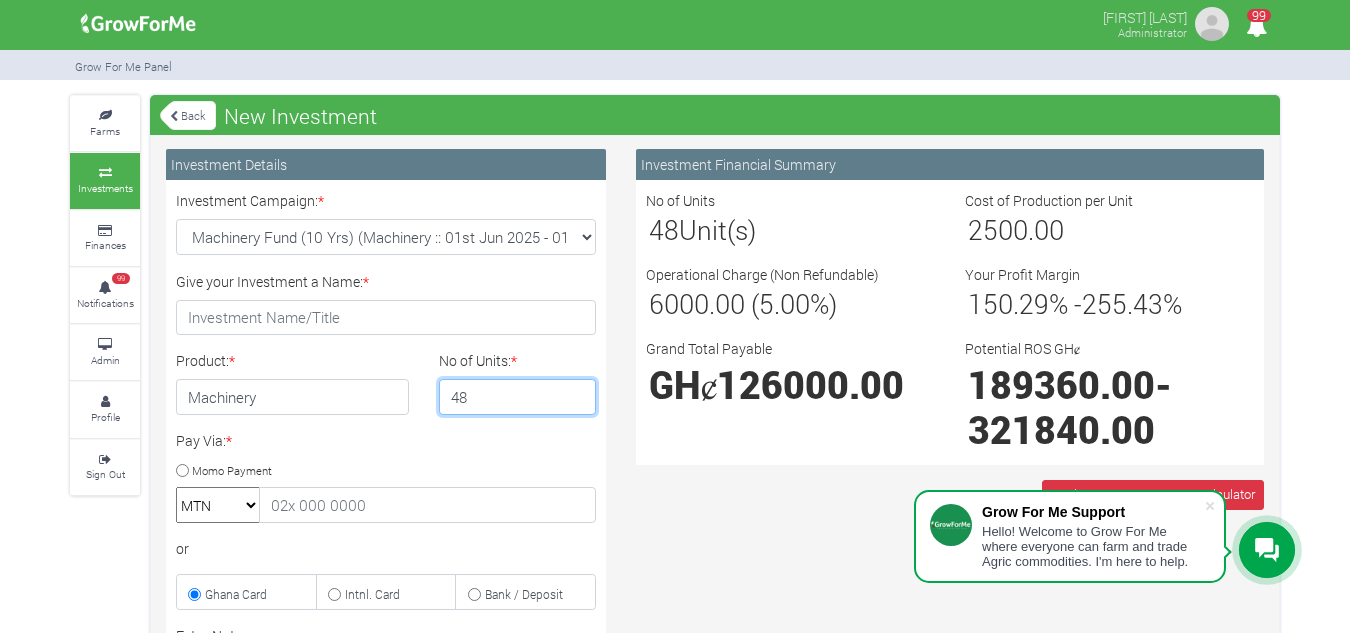 click on "48" at bounding box center [518, 397] 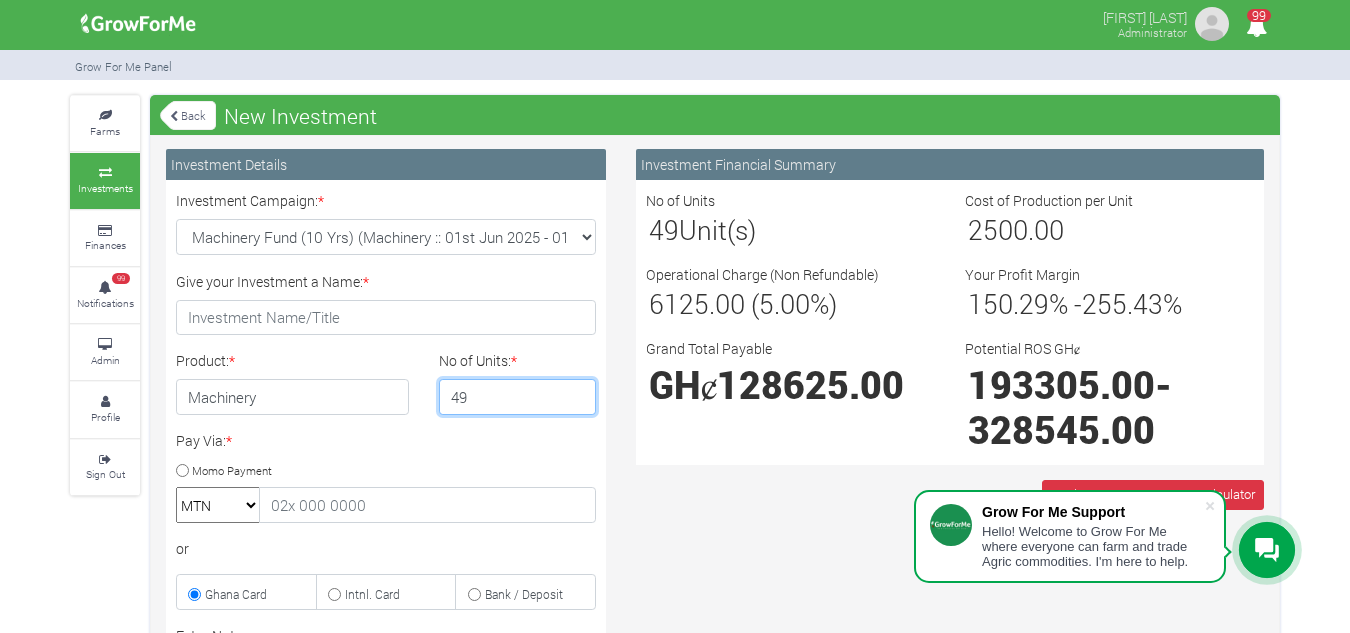 click on "49" at bounding box center (518, 397) 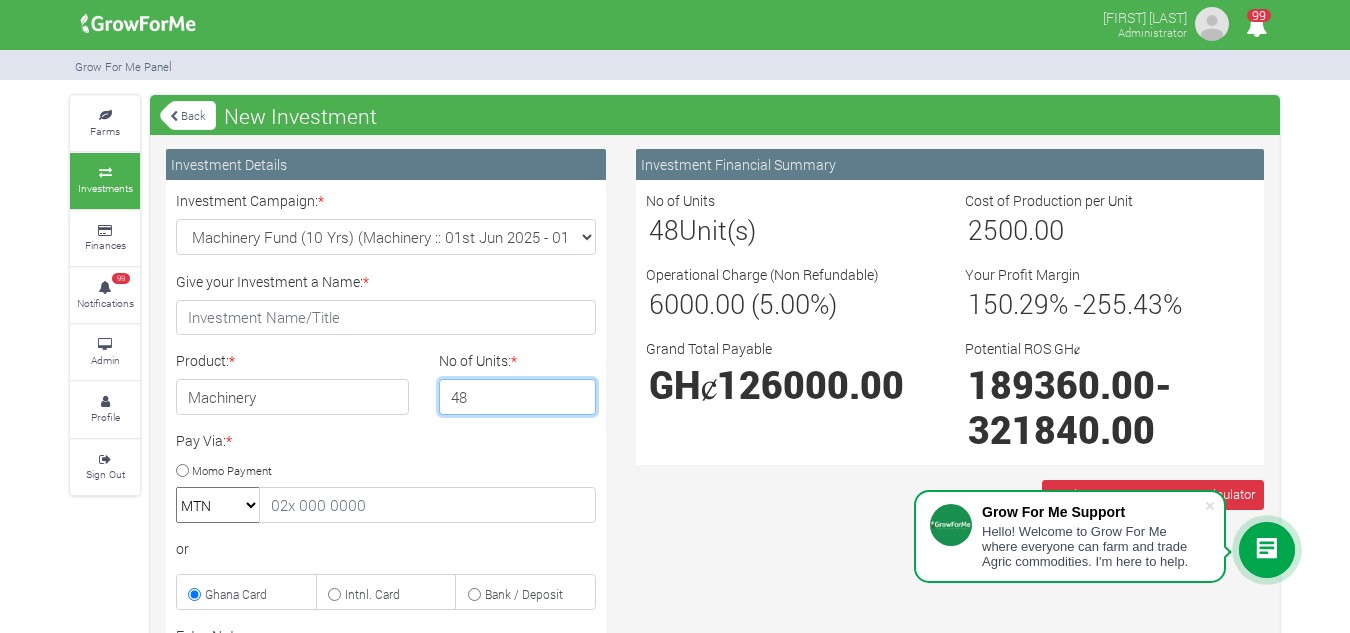 click on "48" at bounding box center [518, 397] 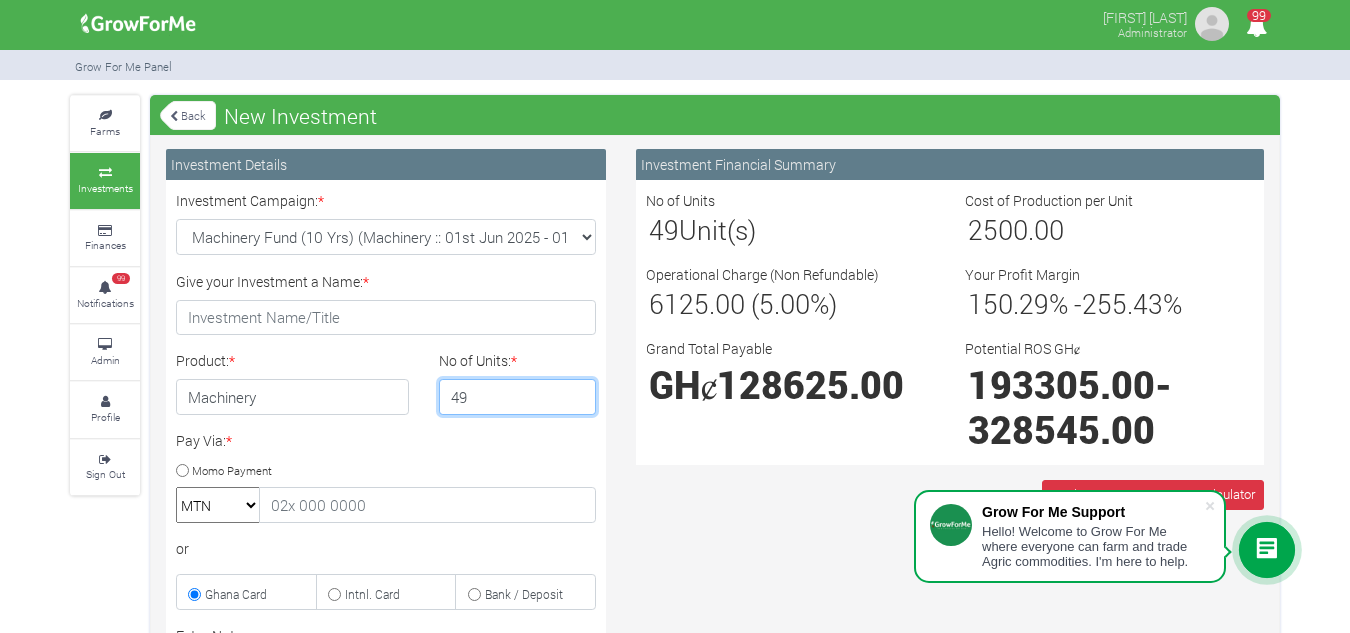 click on "49" at bounding box center (518, 397) 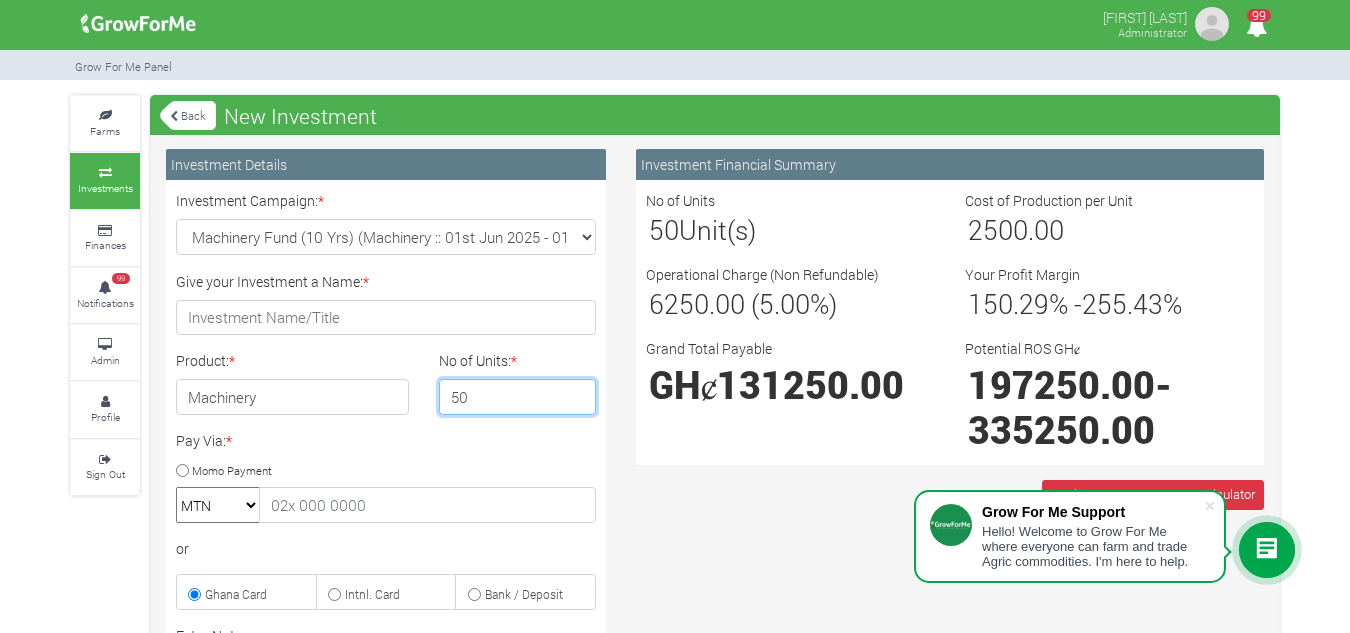 click on "50" at bounding box center (518, 397) 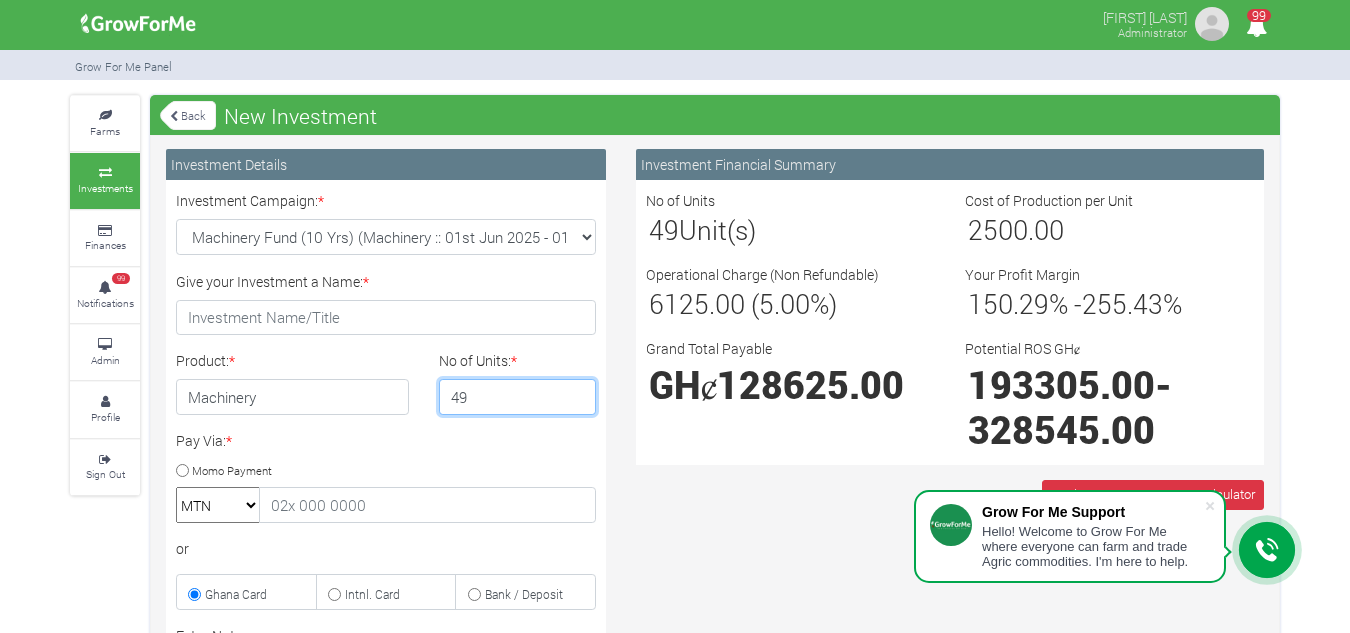 click on "49" at bounding box center [518, 397] 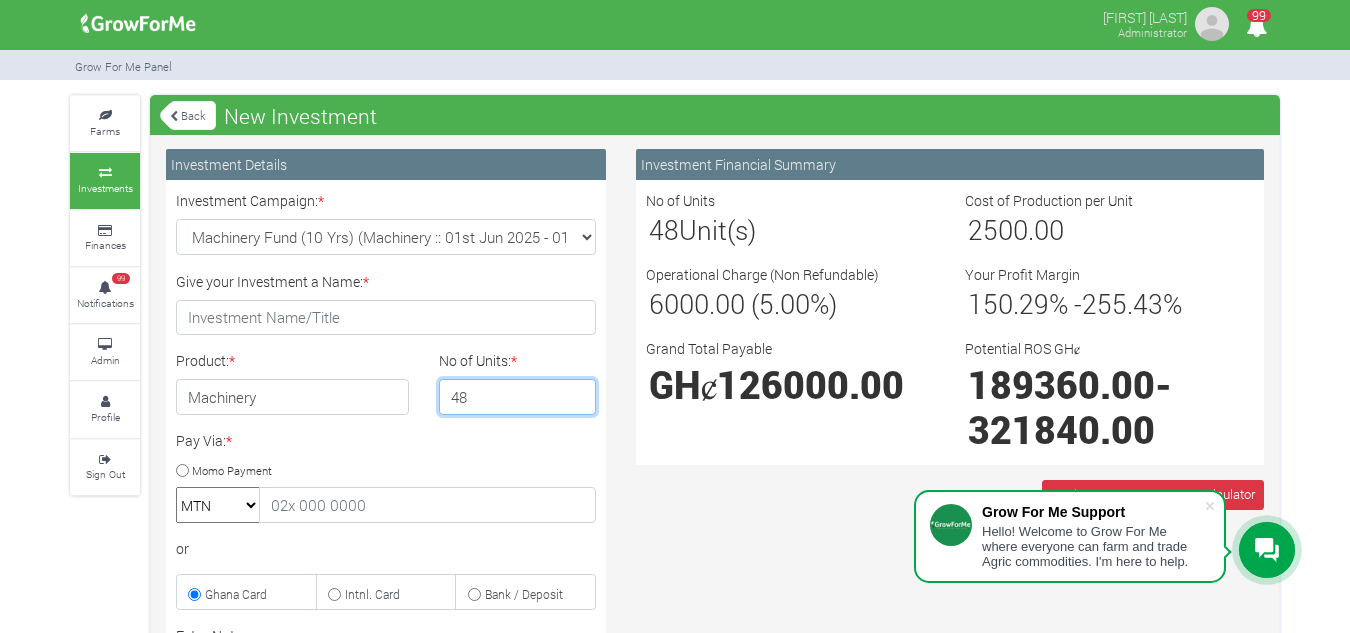 type on "48" 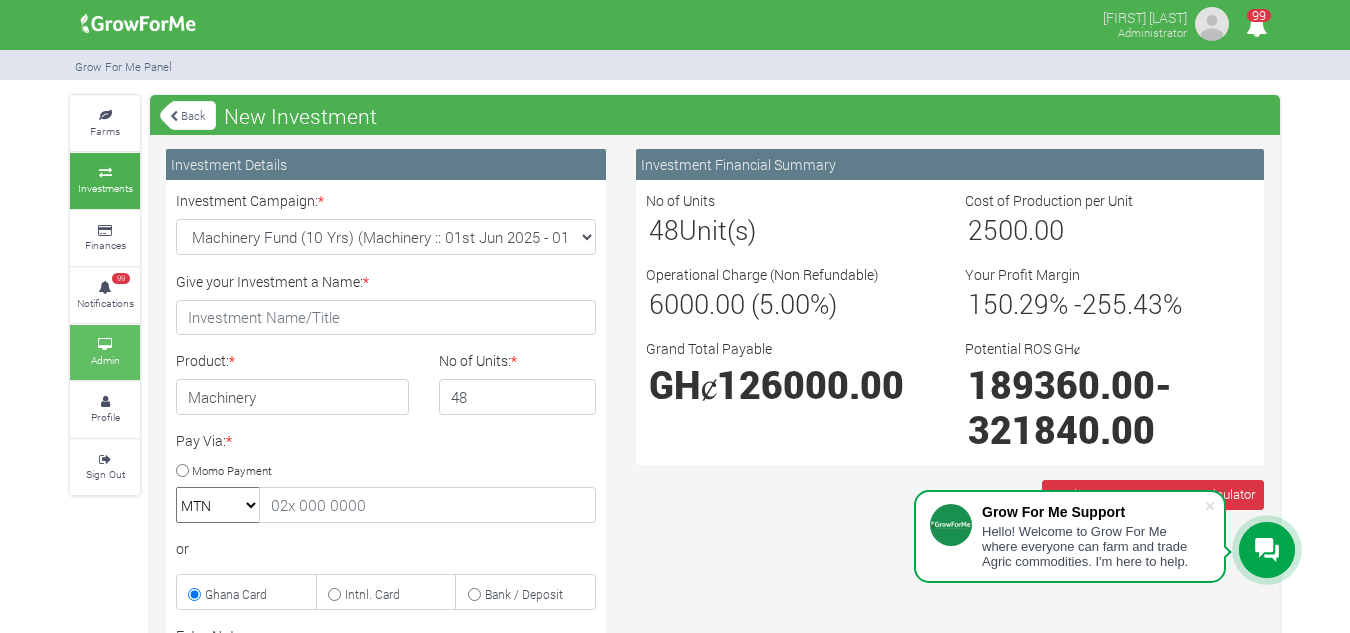click on "Admin" at bounding box center (105, 352) 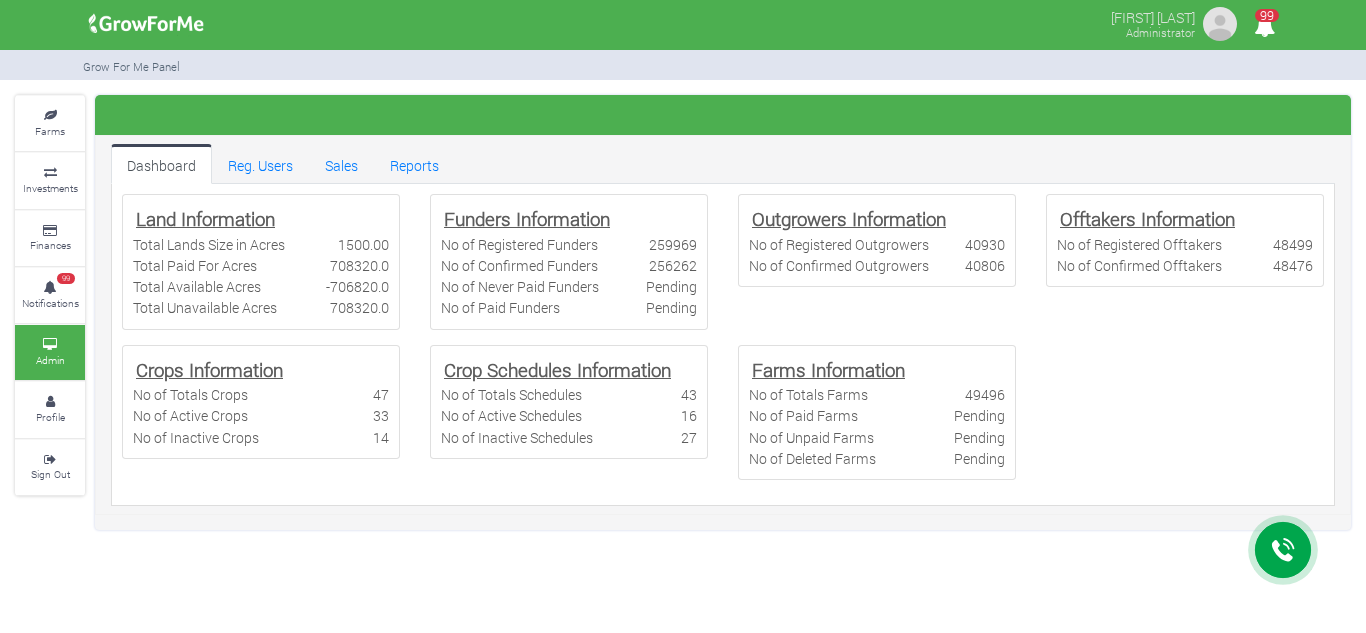 scroll, scrollTop: 0, scrollLeft: 0, axis: both 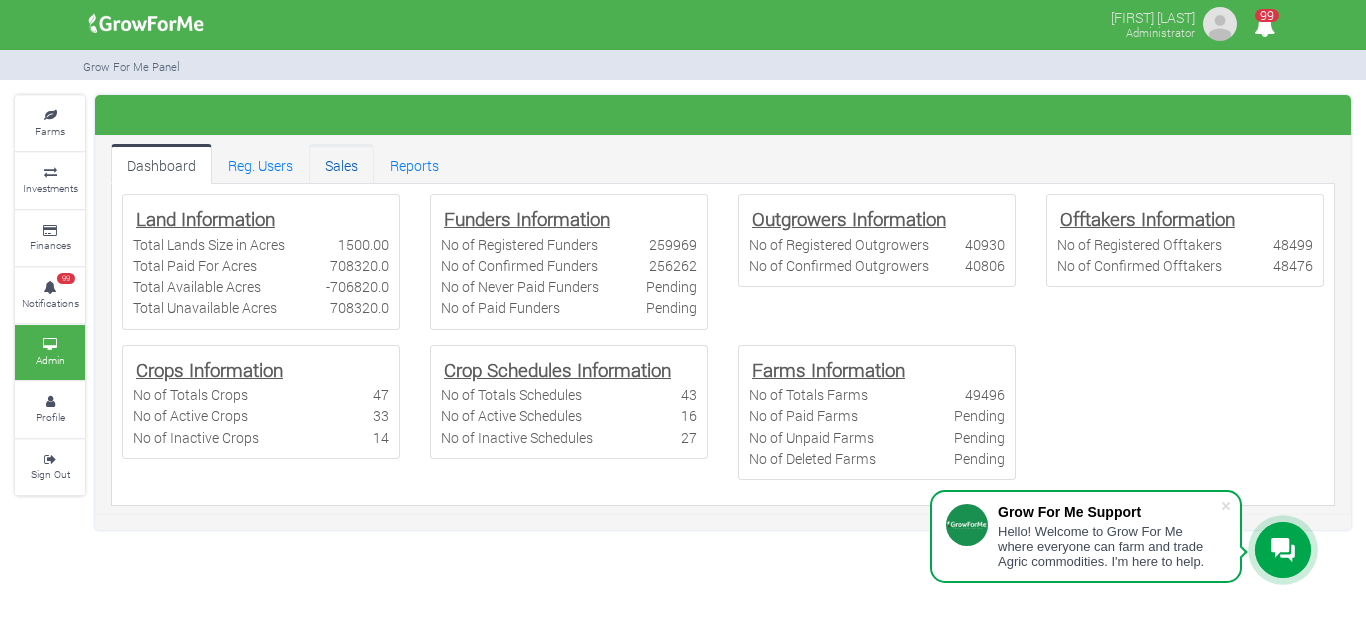click on "Sales" at bounding box center [341, 164] 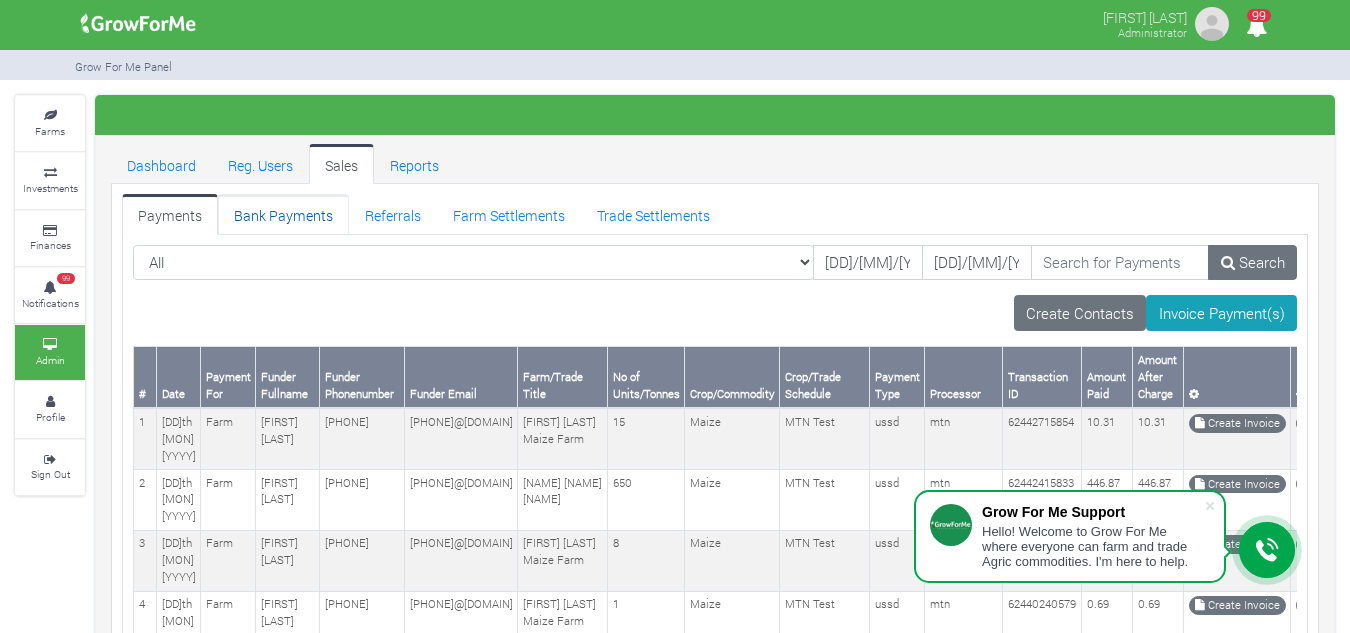 scroll, scrollTop: 0, scrollLeft: 0, axis: both 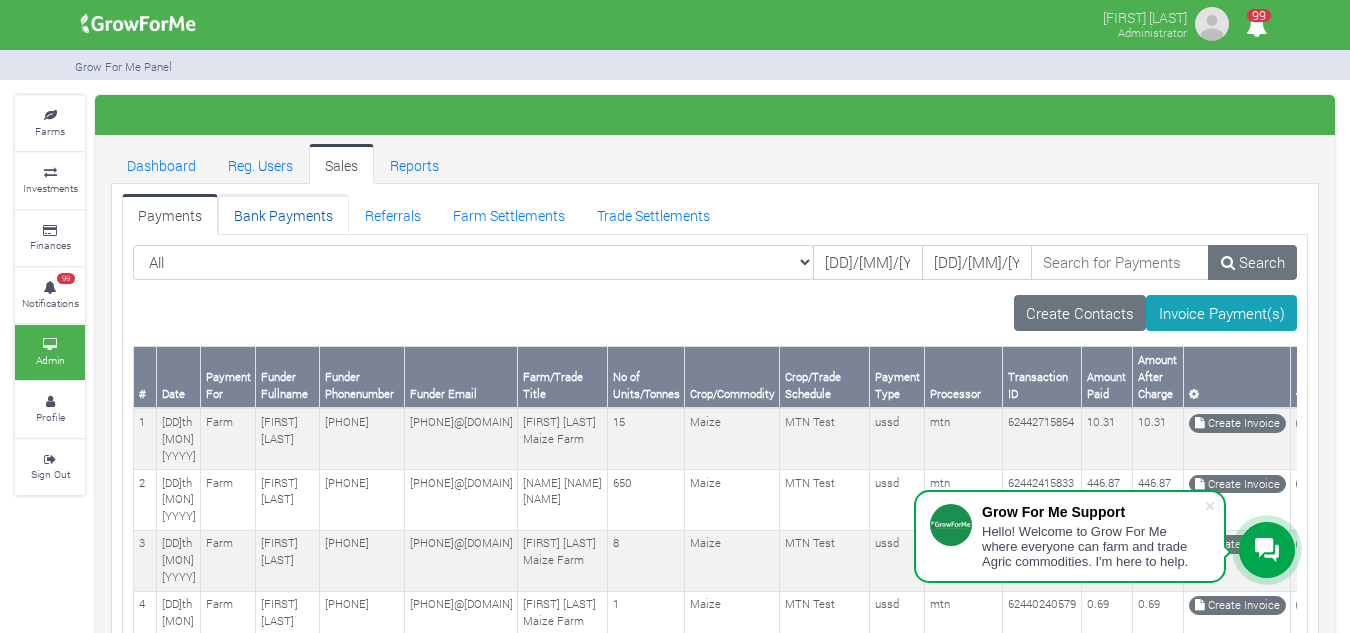click on "Bank Payments" at bounding box center [283, 214] 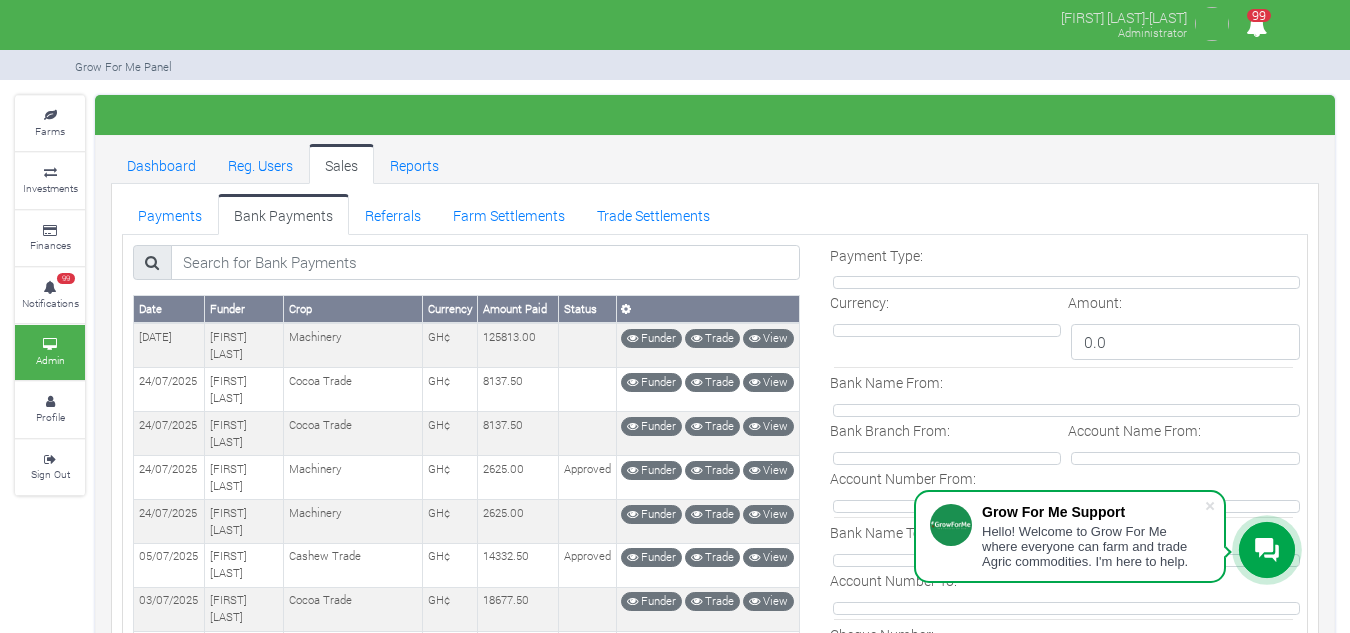 scroll, scrollTop: 0, scrollLeft: 0, axis: both 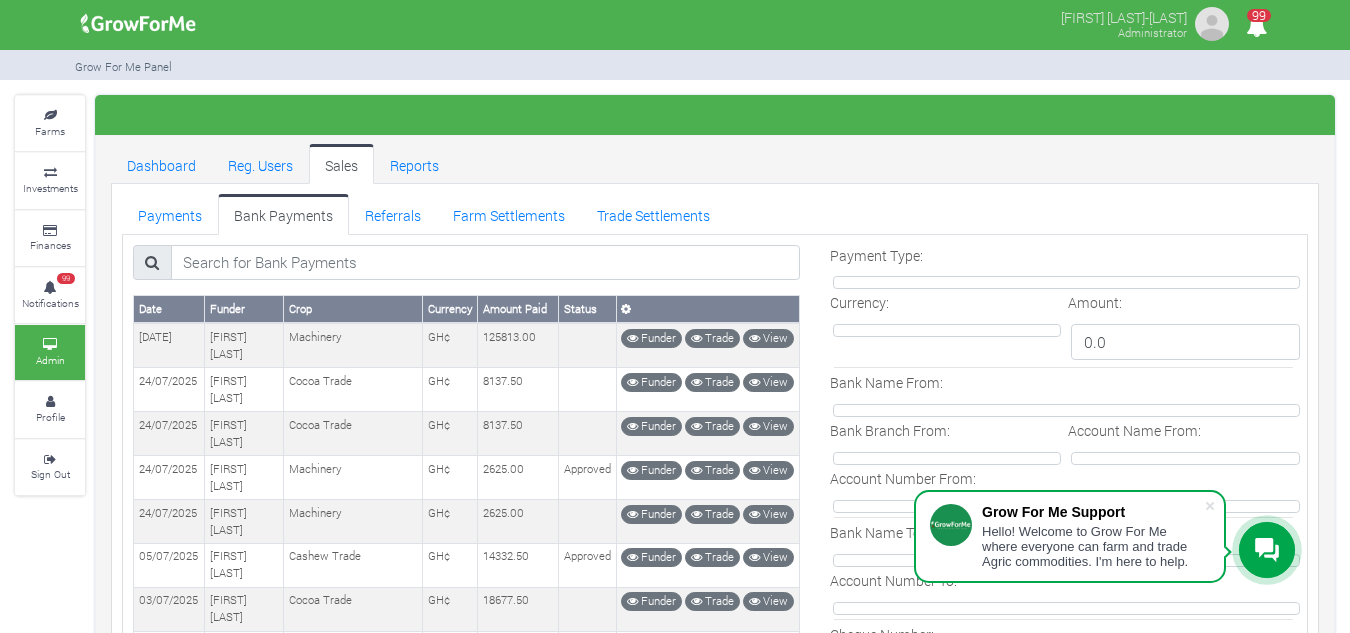 click on "Bank Branch From:" at bounding box center (890, 430) 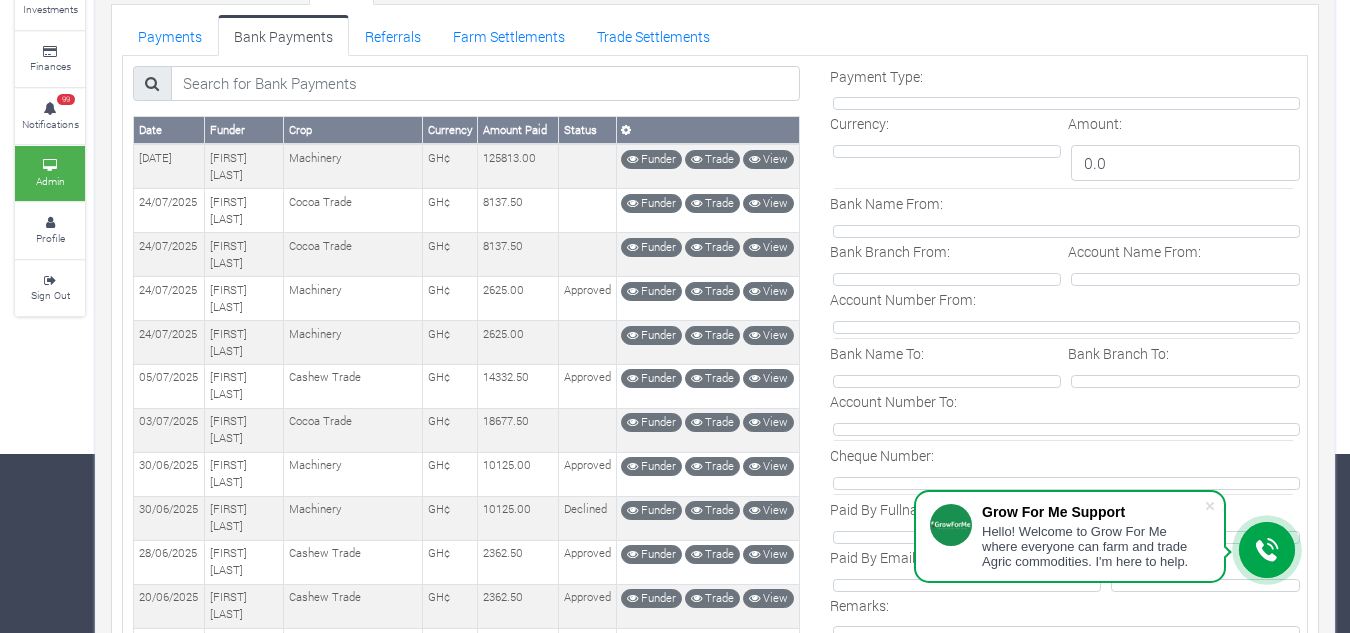 scroll, scrollTop: 173, scrollLeft: 0, axis: vertical 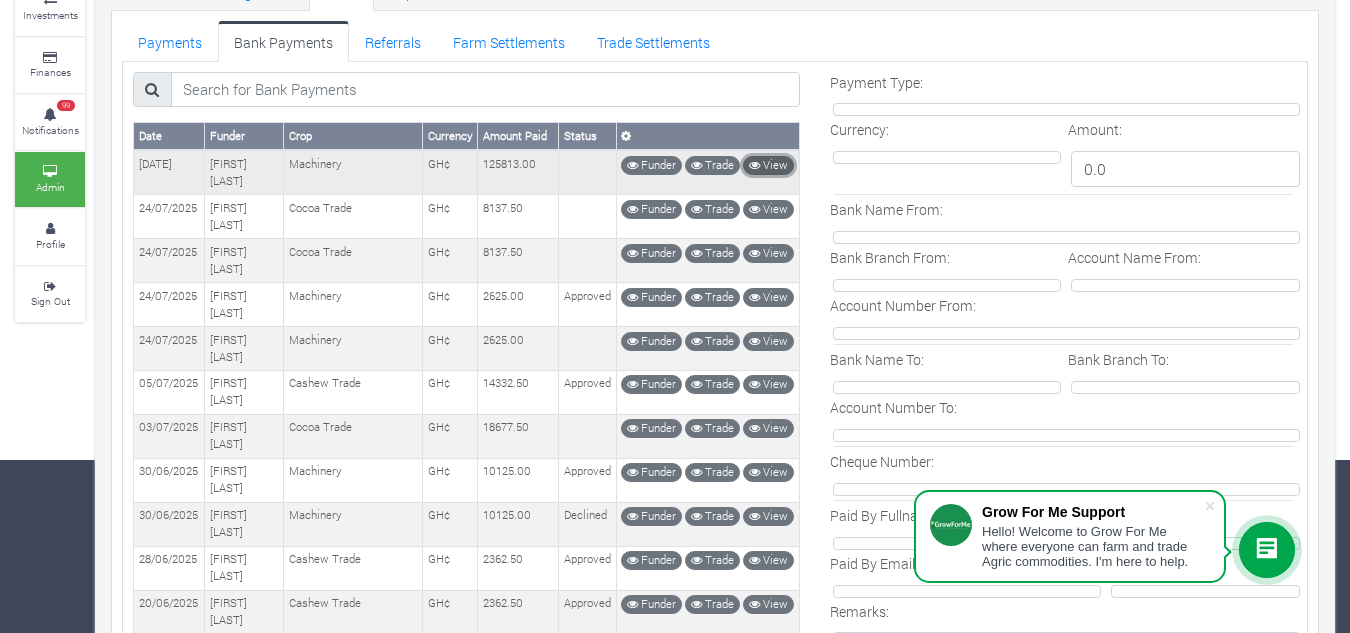 click on "View" at bounding box center [768, 165] 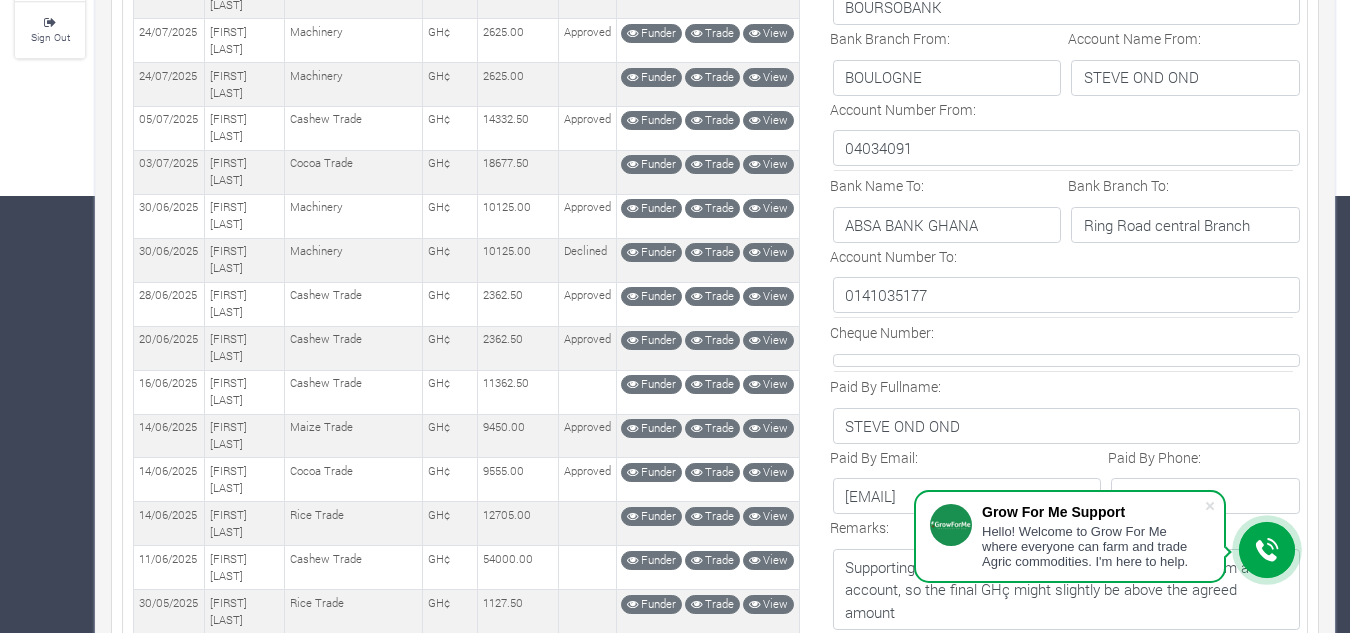 scroll, scrollTop: 0, scrollLeft: 0, axis: both 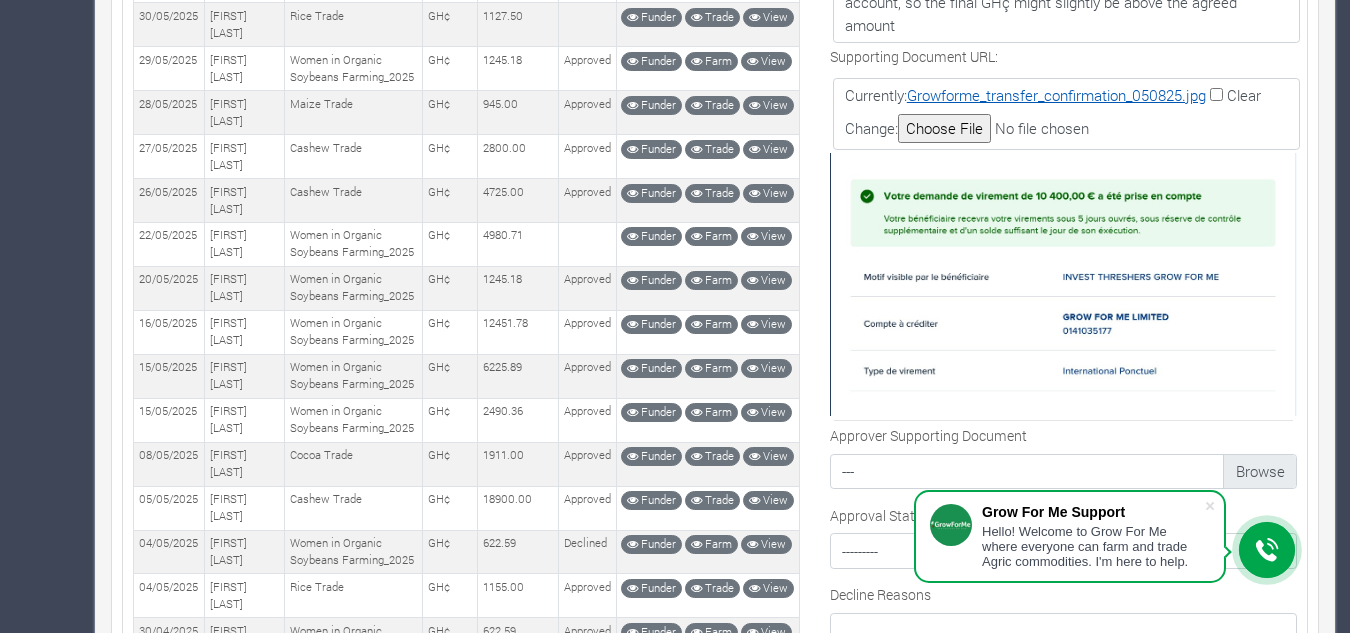click on "Growforme_transfer_confirmation_050825.jpg" at bounding box center (1056, 95) 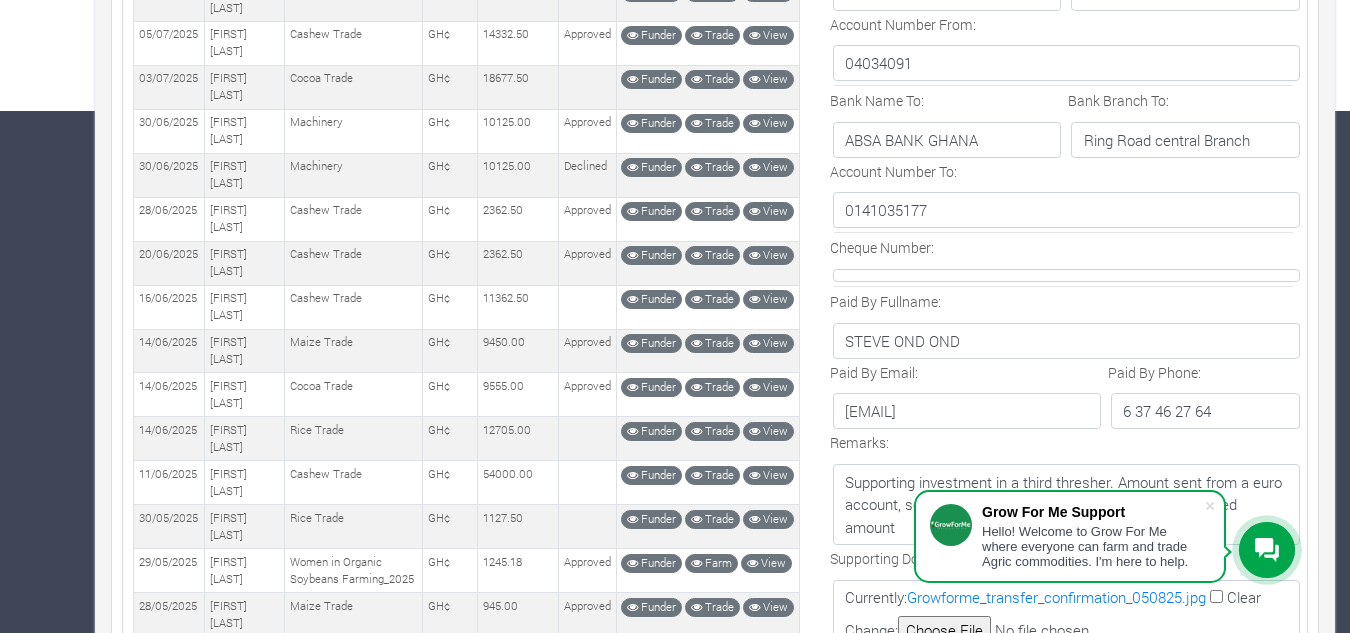 scroll, scrollTop: 0, scrollLeft: 0, axis: both 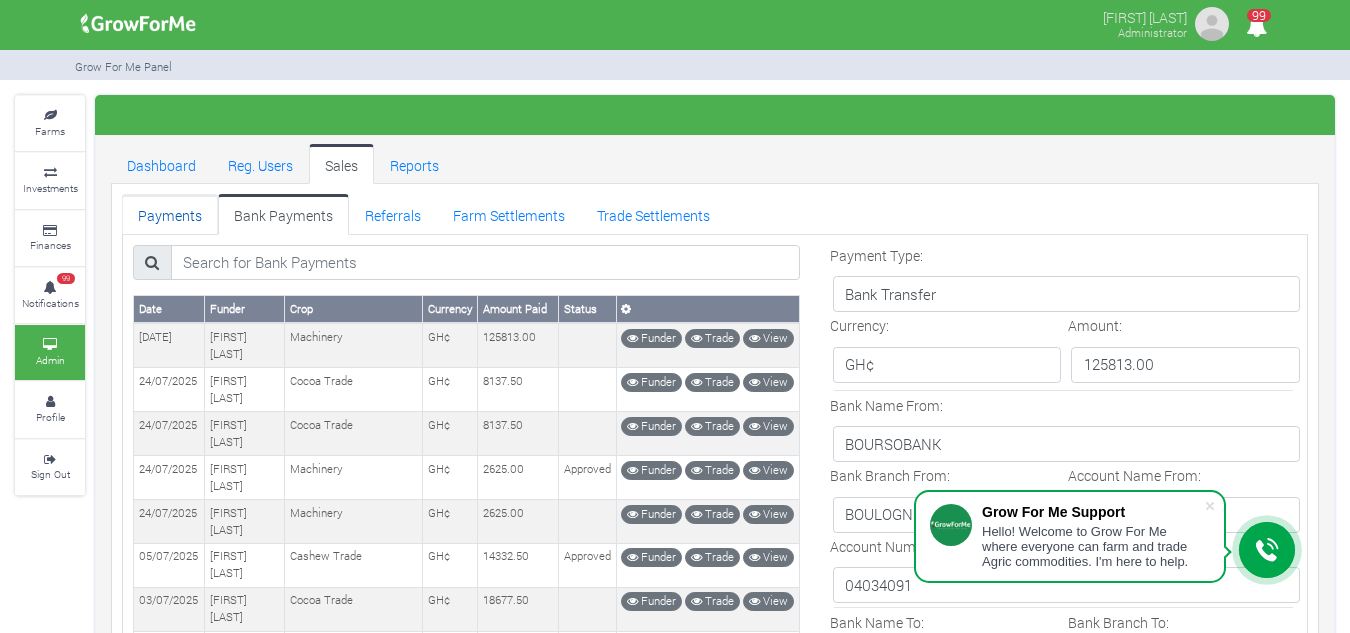 click on "Payments" at bounding box center [170, 214] 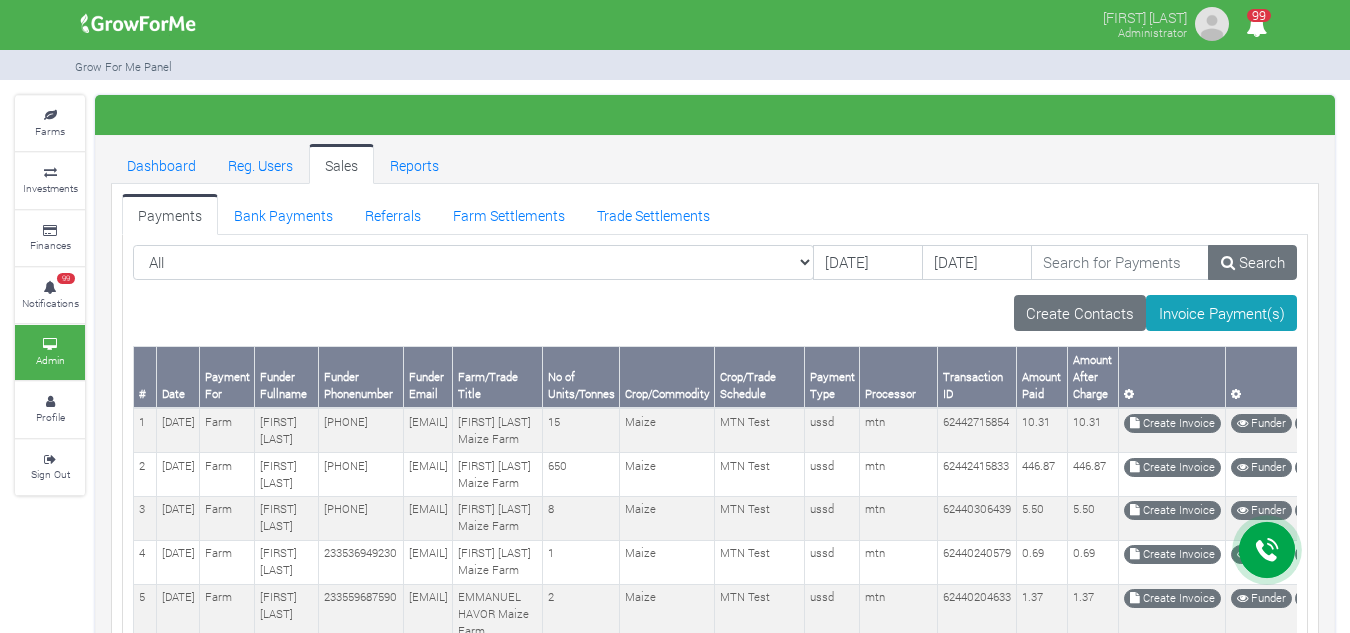 scroll, scrollTop: 0, scrollLeft: 0, axis: both 